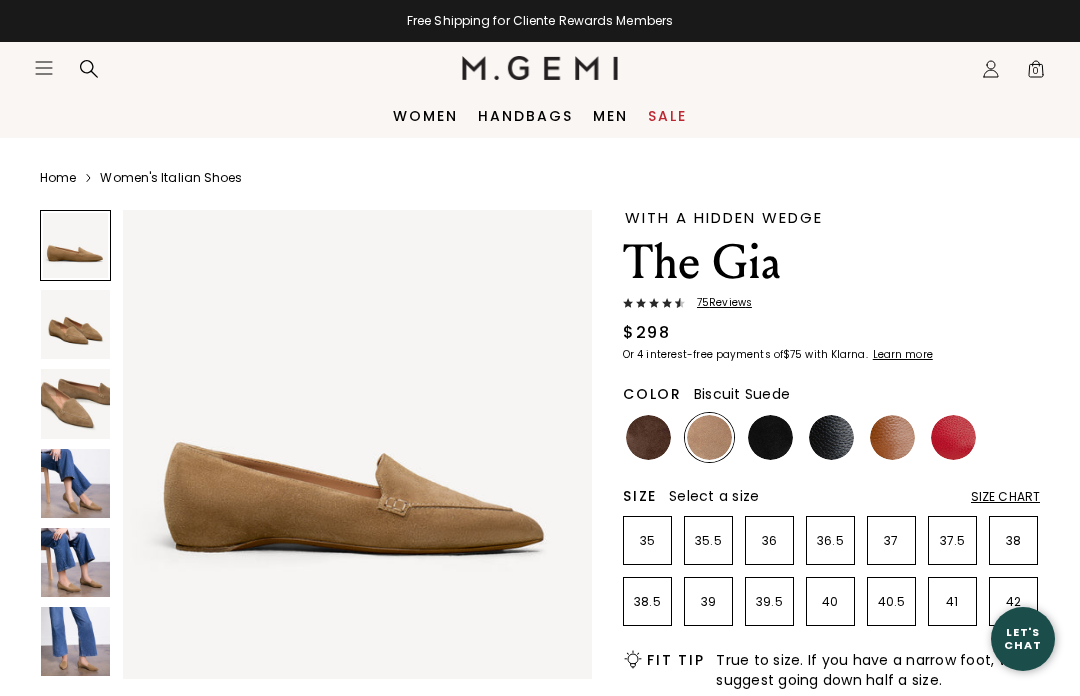 scroll, scrollTop: 0, scrollLeft: 0, axis: both 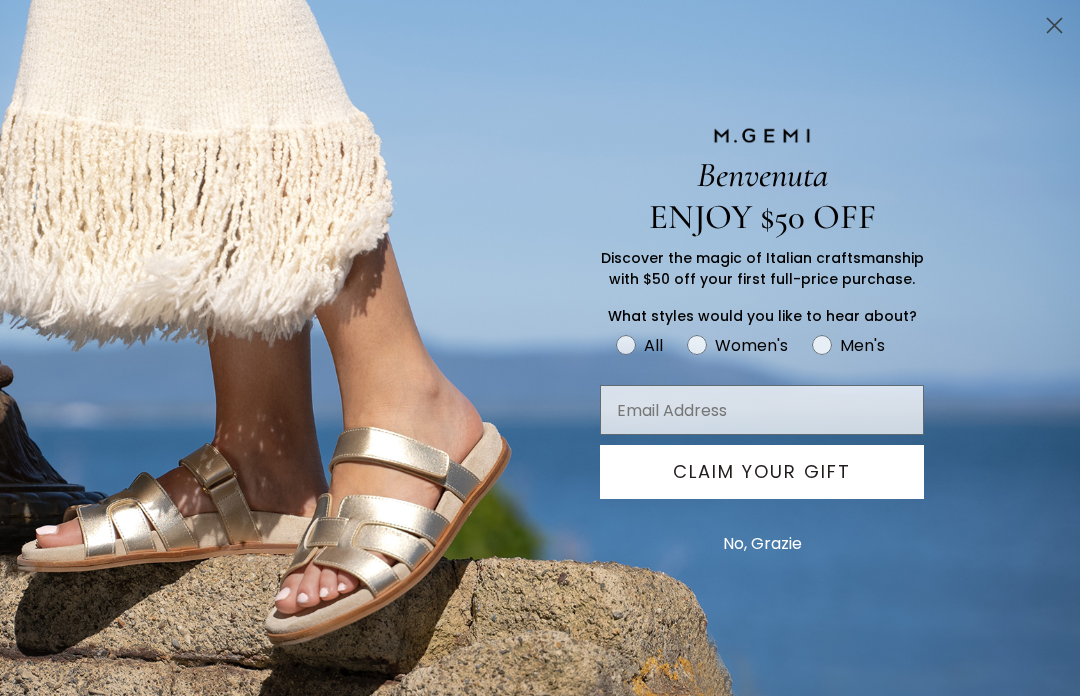 click on "Benvenuta ENJOY $50 OFF Discover the magic of Italian craftsmanship with $50 off your first full-price purchase.
What styles would you like to hear about? Gender Pref All Women's Men's CLAIM YOUR GIFT No, Grazie Submit" at bounding box center (540, 348) 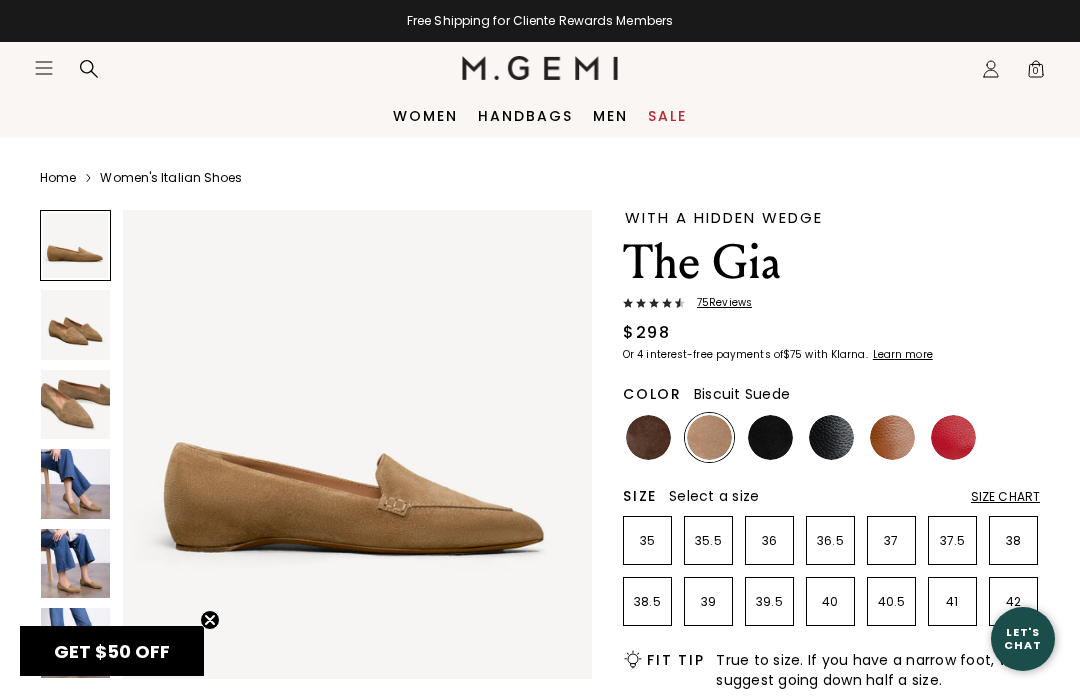 click at bounding box center [75, 483] 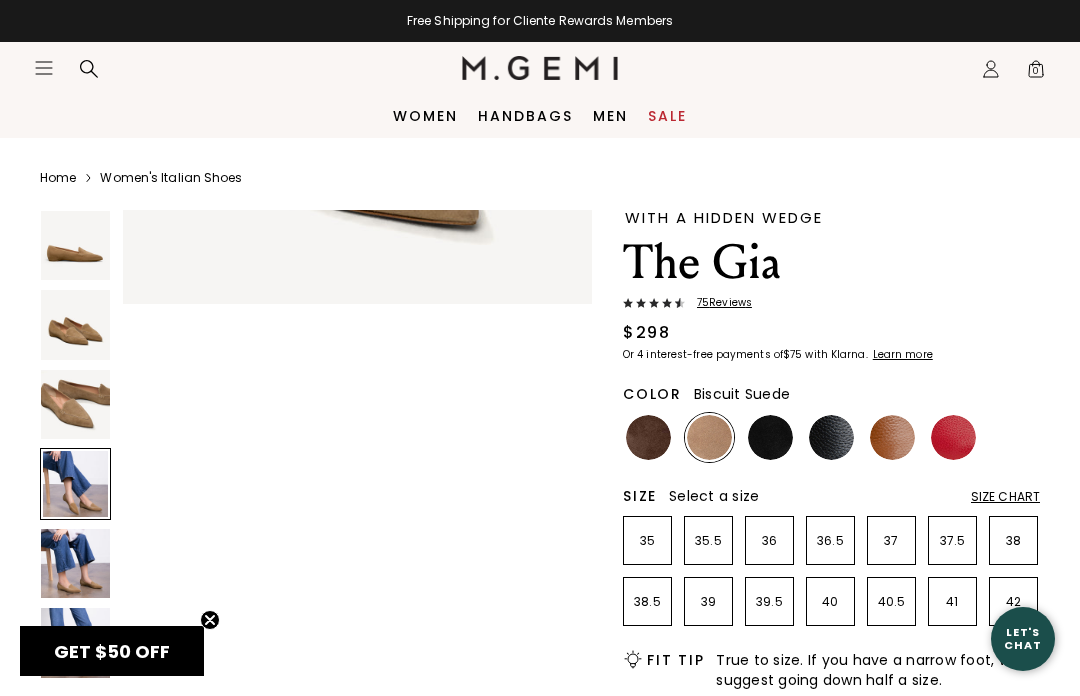 scroll, scrollTop: 1466, scrollLeft: 0, axis: vertical 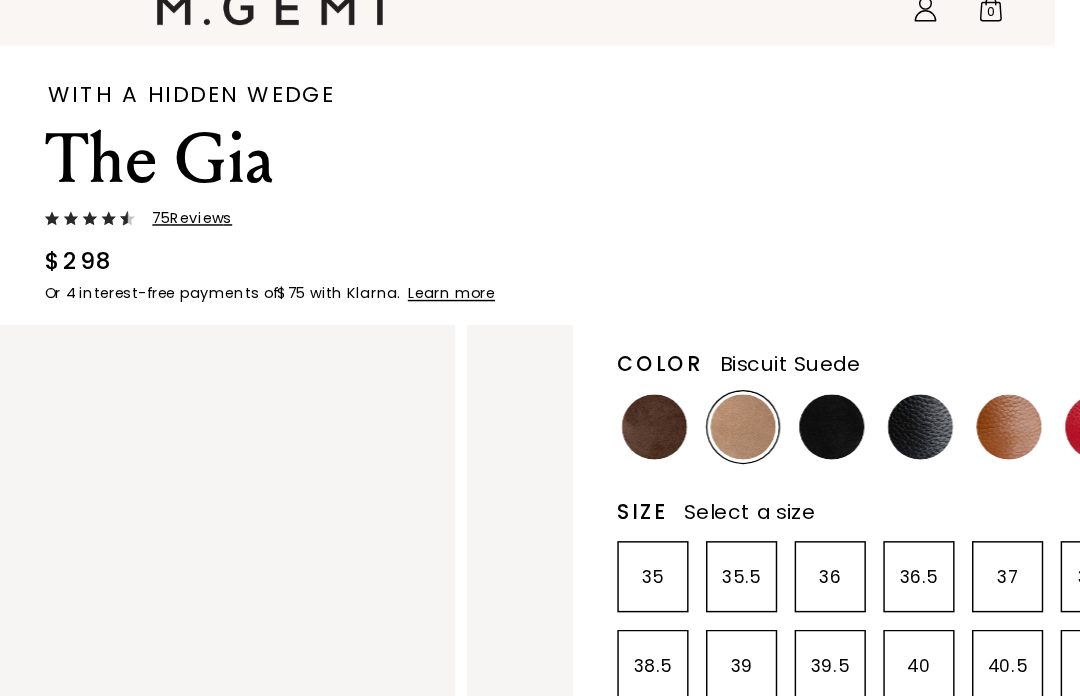 click at bounding box center (787, 356) 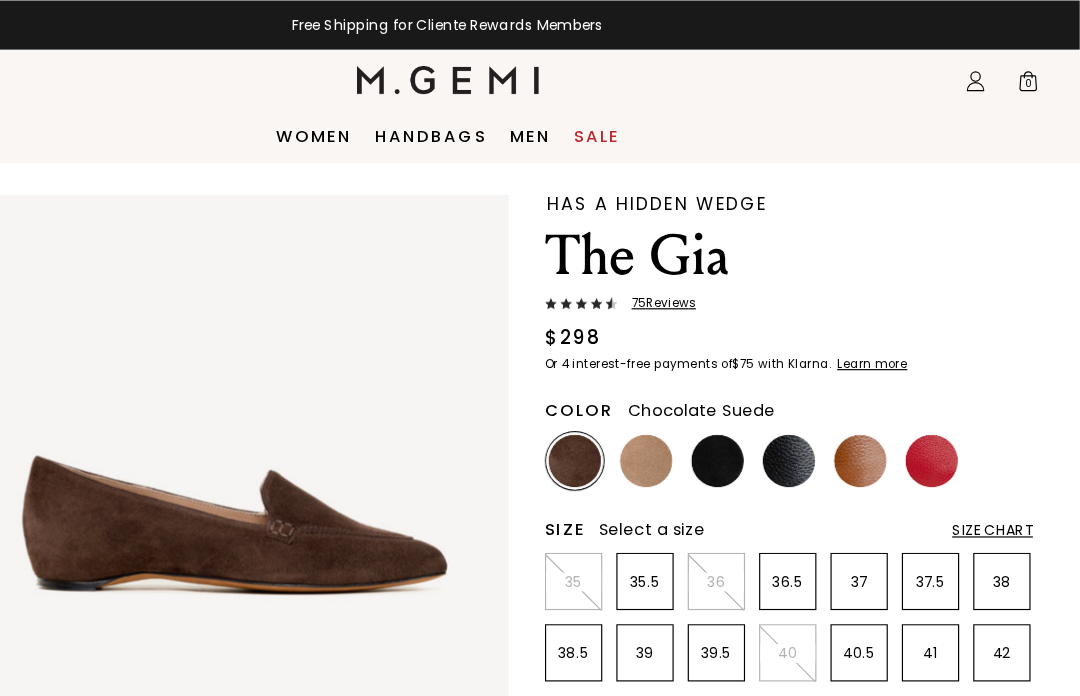 scroll, scrollTop: 44, scrollLeft: 0, axis: vertical 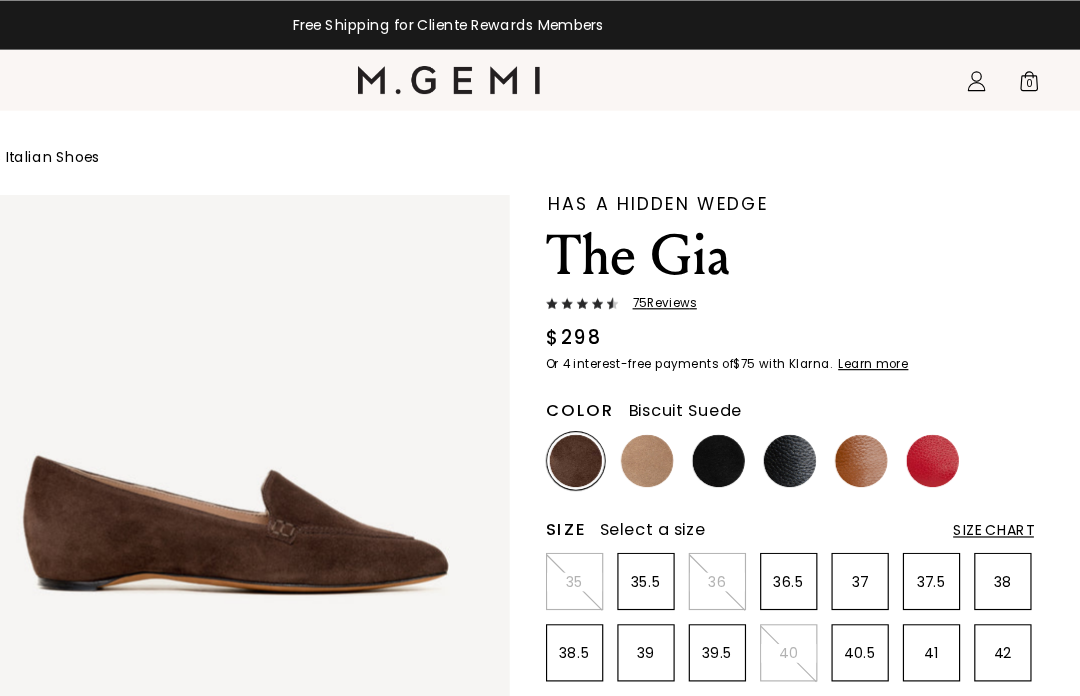 click at bounding box center [709, 393] 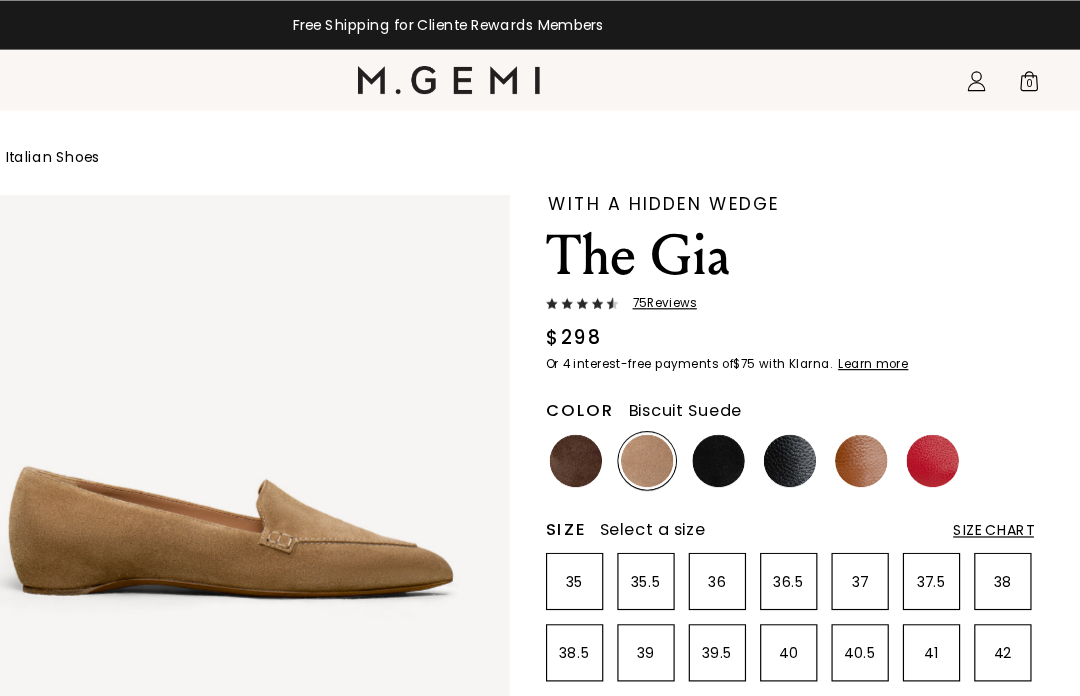 scroll, scrollTop: 0, scrollLeft: 0, axis: both 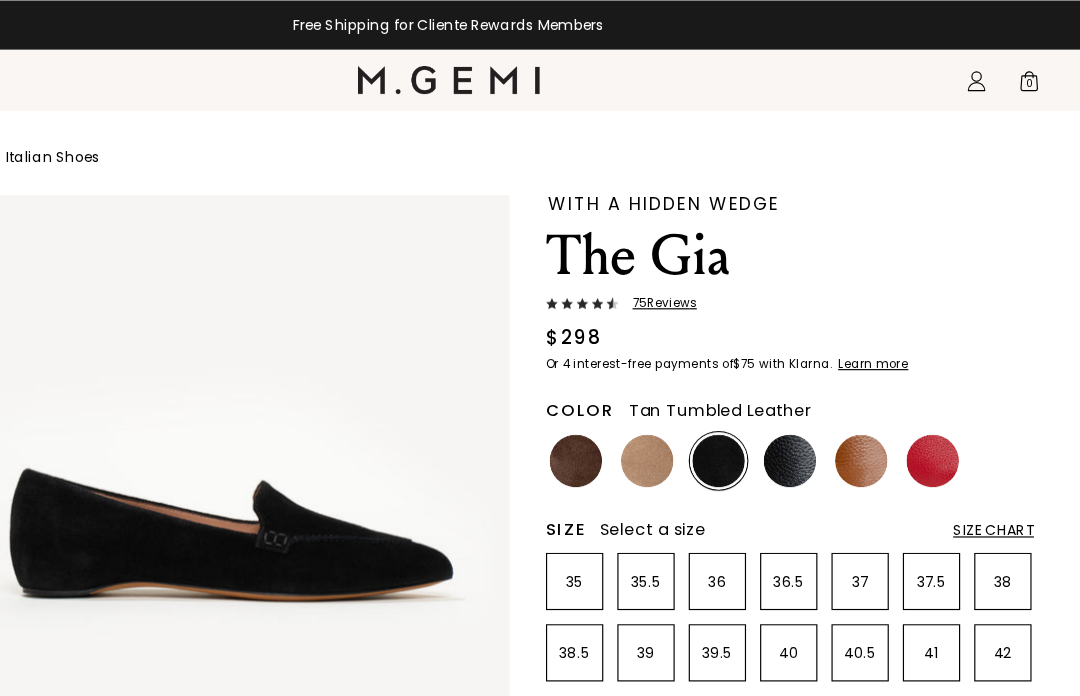 click at bounding box center (892, 393) 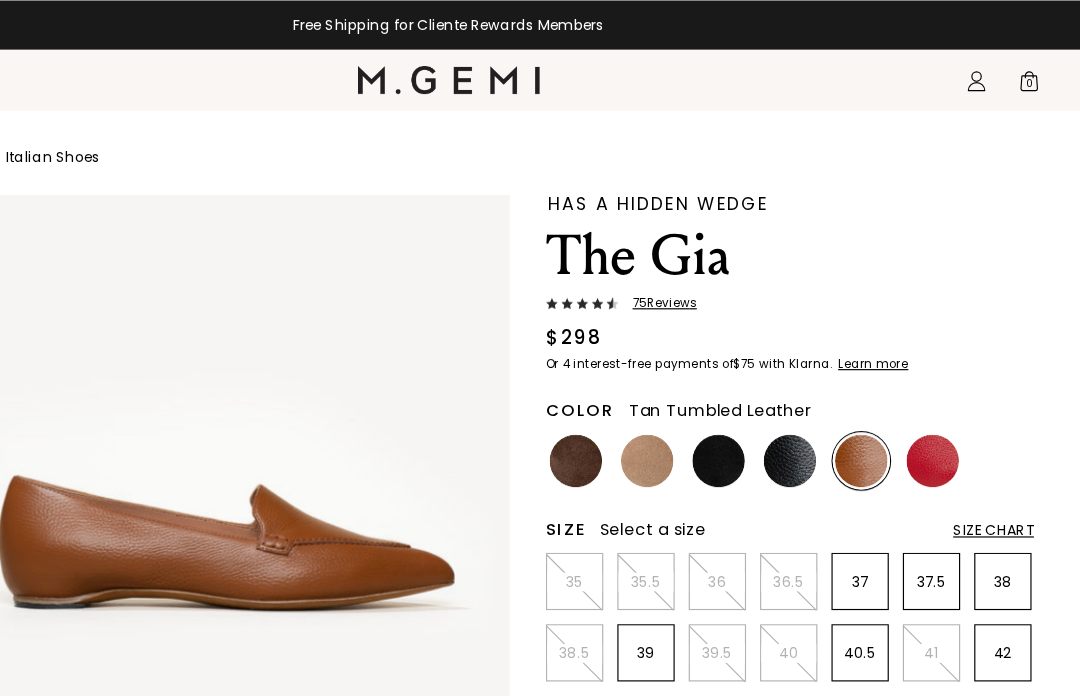 scroll, scrollTop: 0, scrollLeft: 0, axis: both 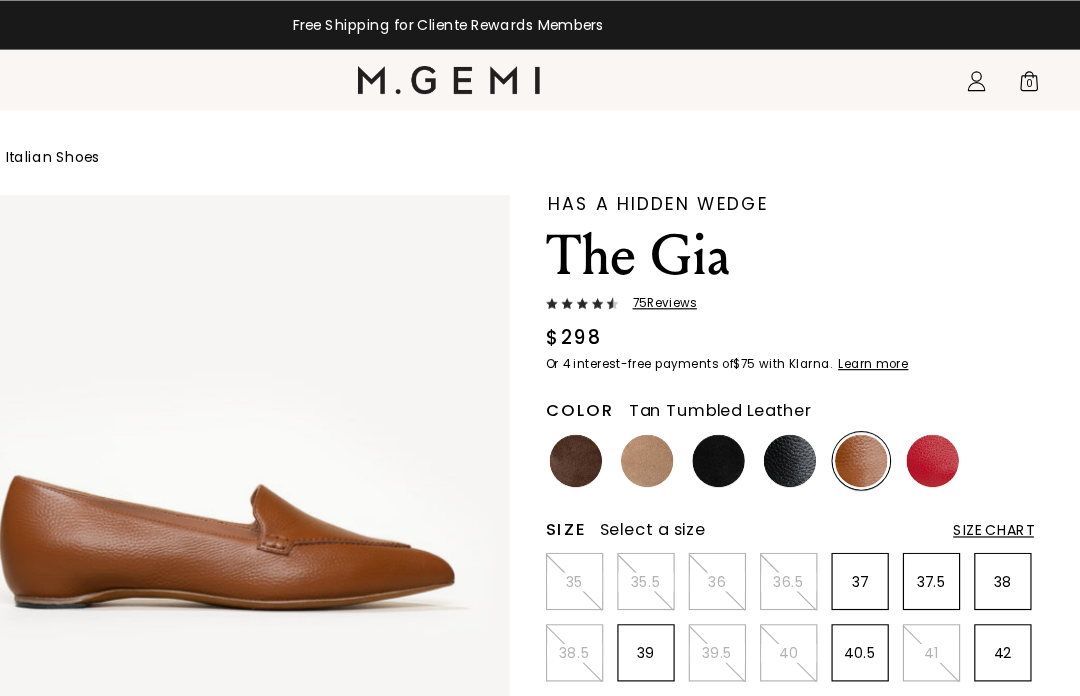 click at bounding box center [953, 393] 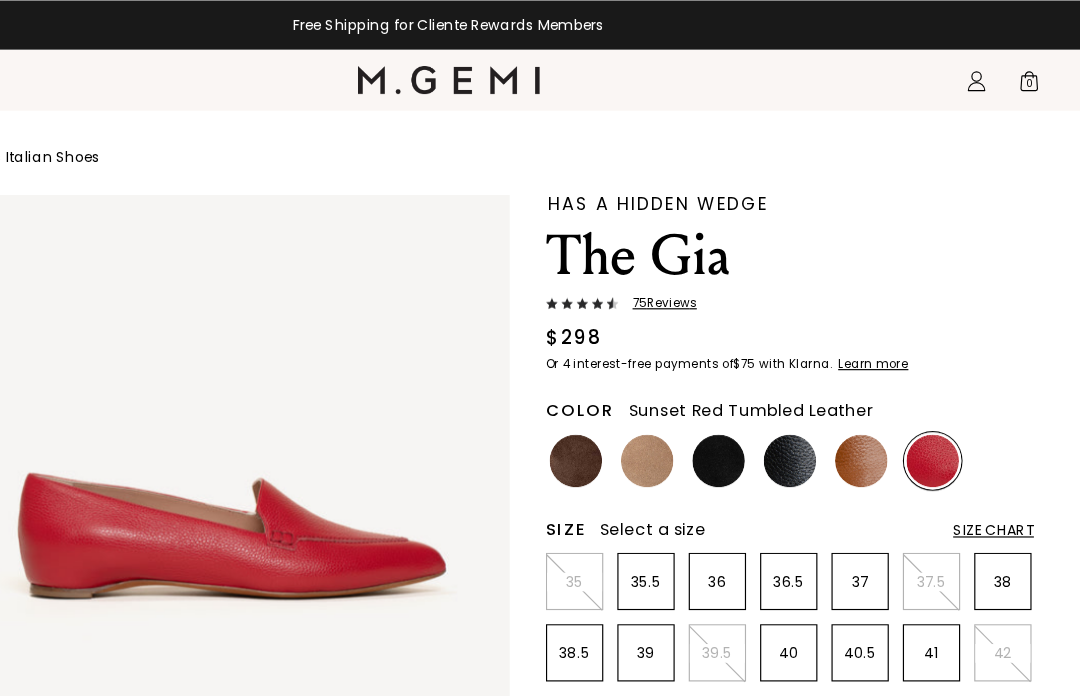 scroll, scrollTop: 0, scrollLeft: 0, axis: both 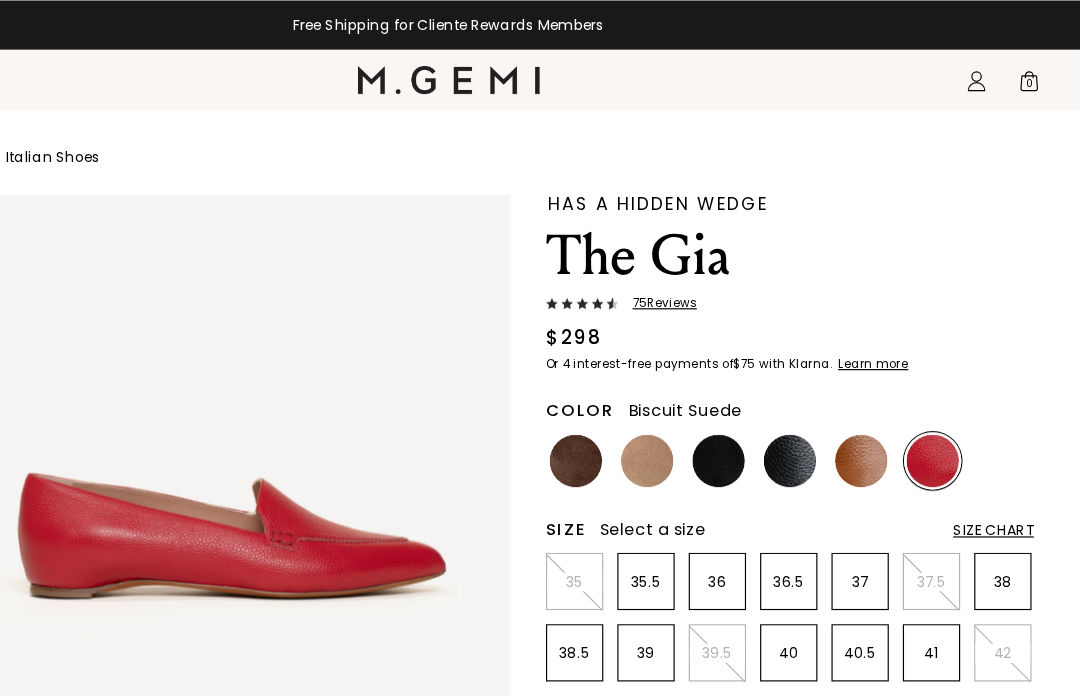 click at bounding box center (709, 393) 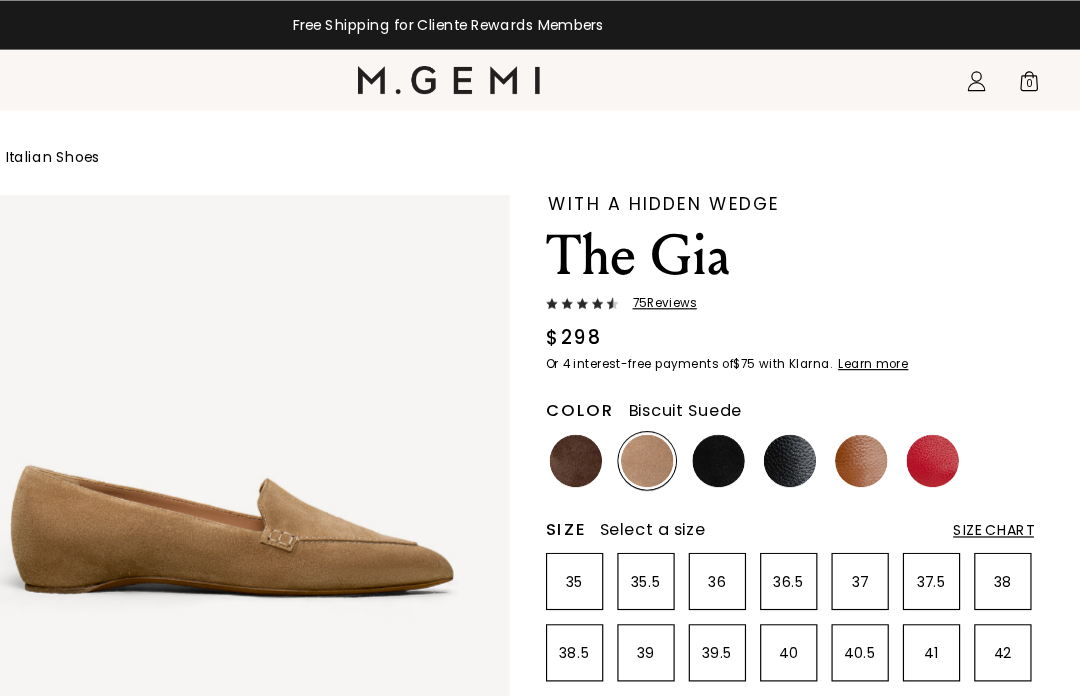 scroll, scrollTop: 0, scrollLeft: 0, axis: both 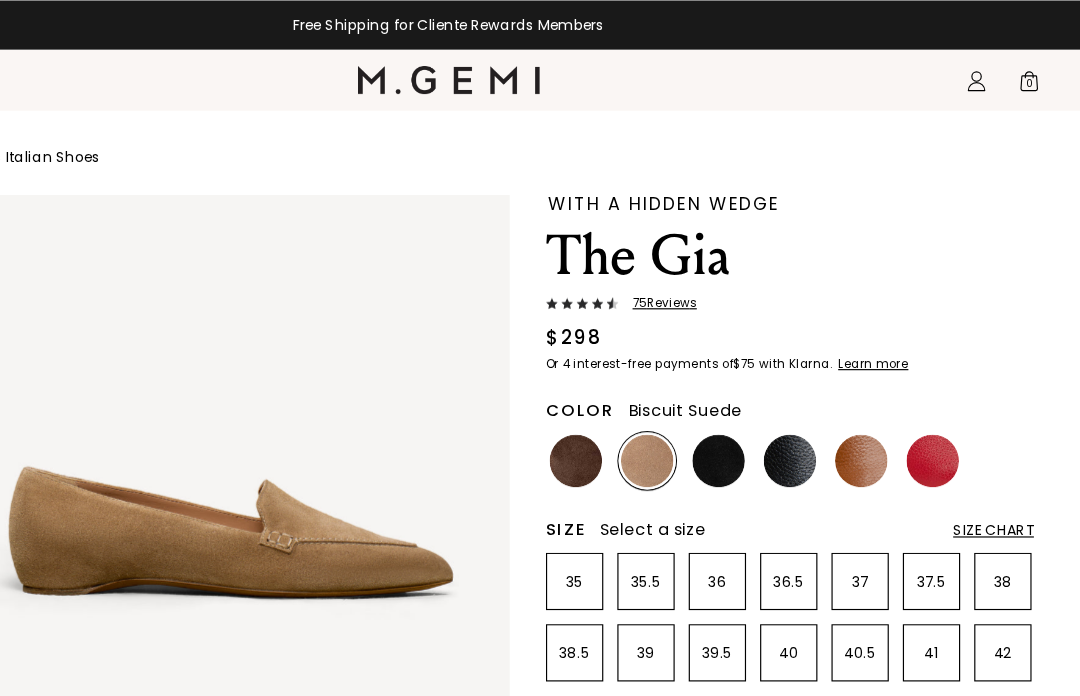 click at bounding box center (770, 393) 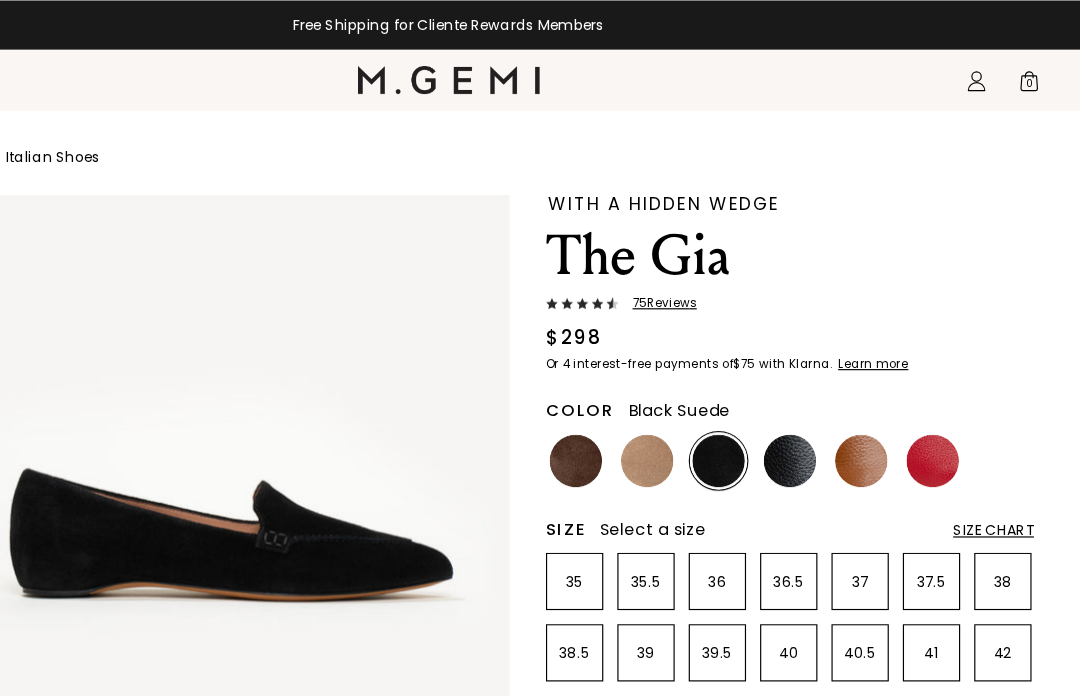 scroll, scrollTop: 0, scrollLeft: 0, axis: both 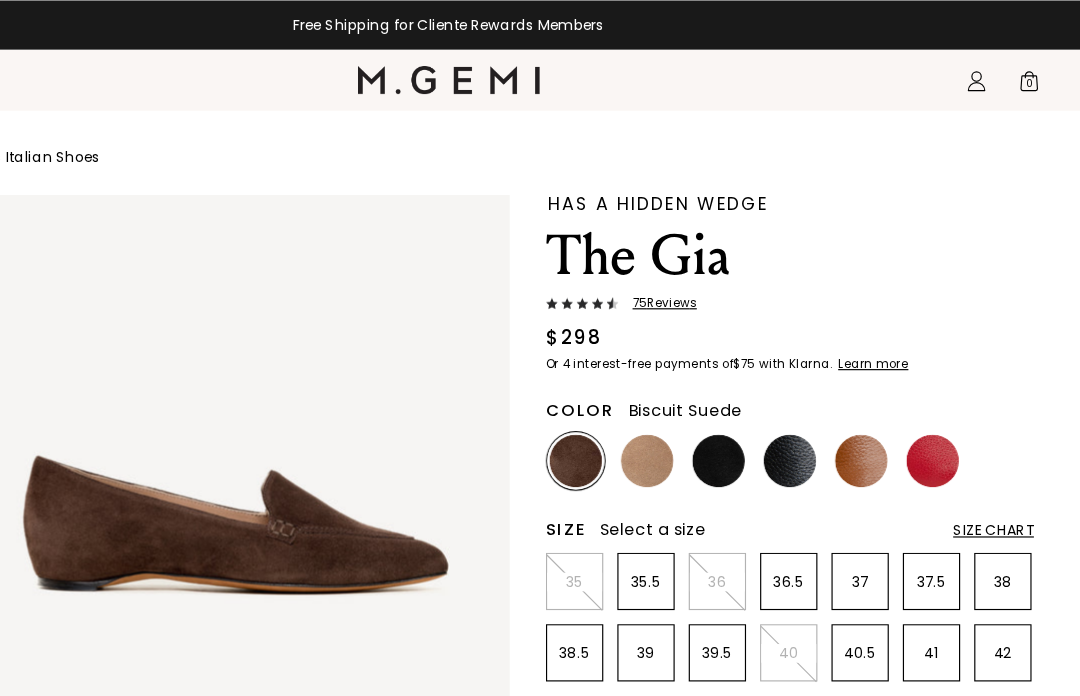 click at bounding box center [709, 393] 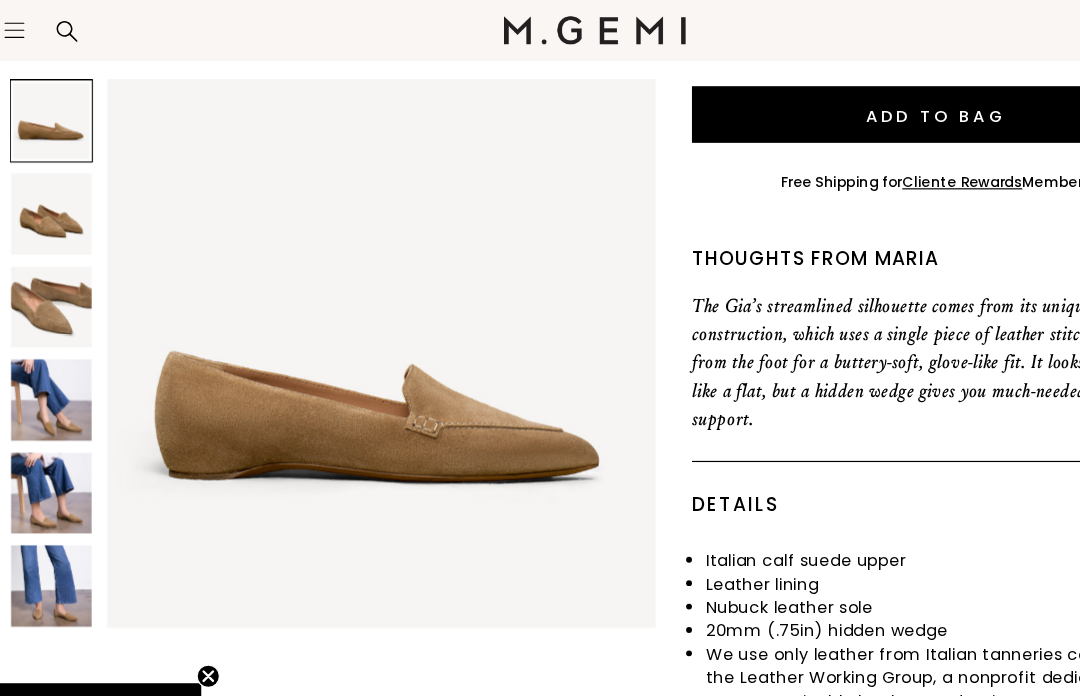scroll, scrollTop: 600, scrollLeft: 0, axis: vertical 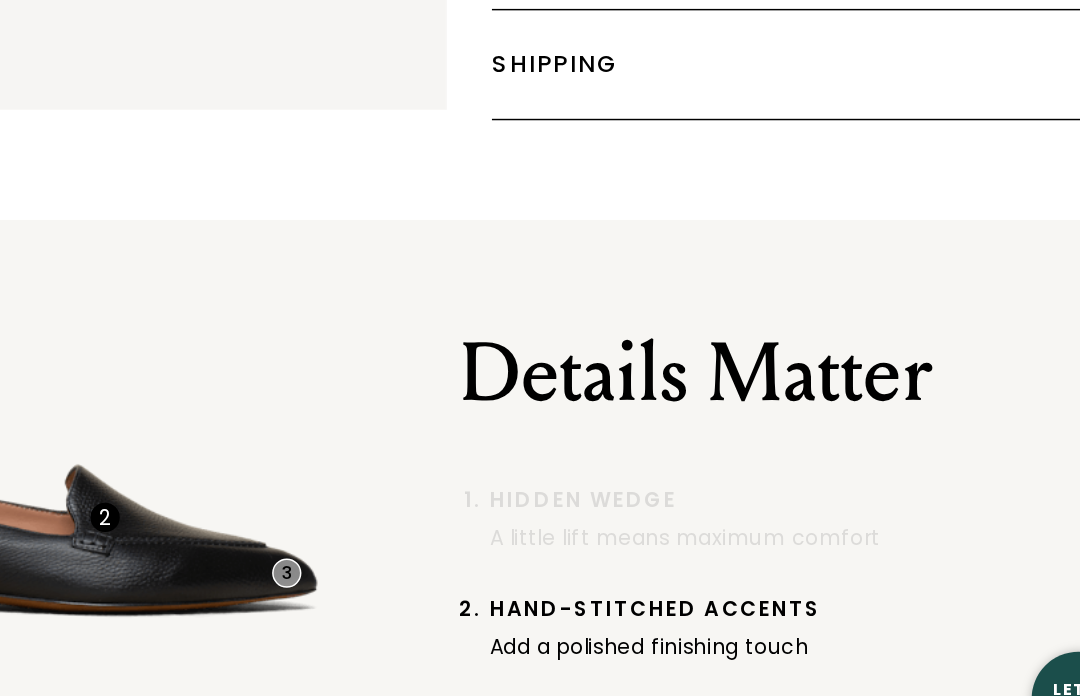 click on "Hand-Stitched Accents" at bounding box center (813, 577) 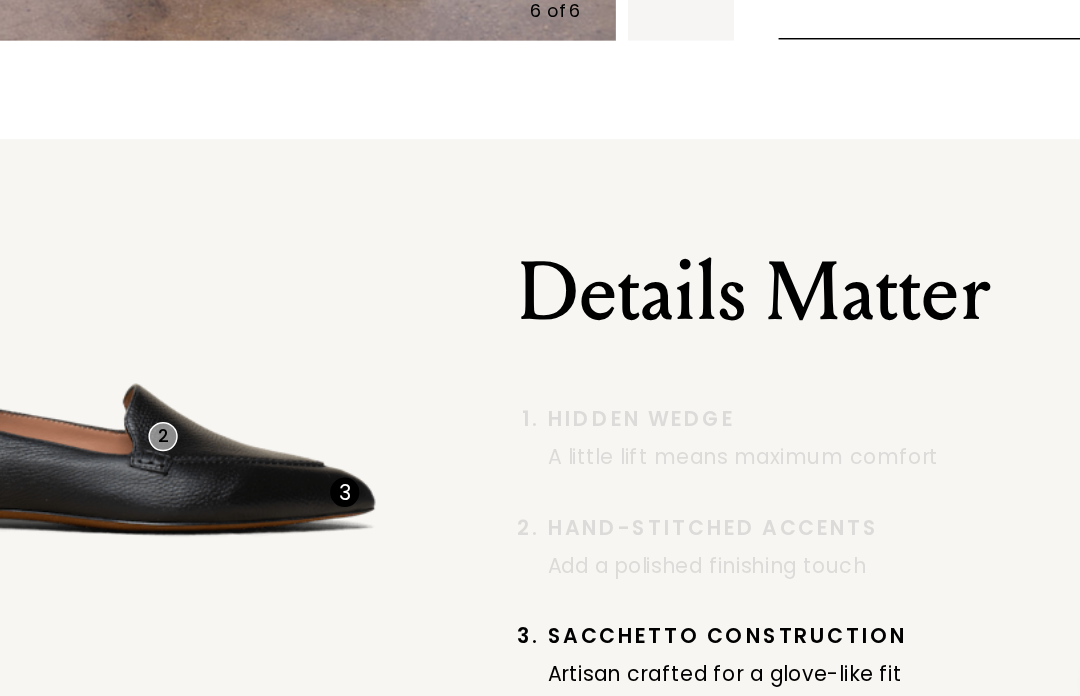 scroll, scrollTop: 1173, scrollLeft: 0, axis: vertical 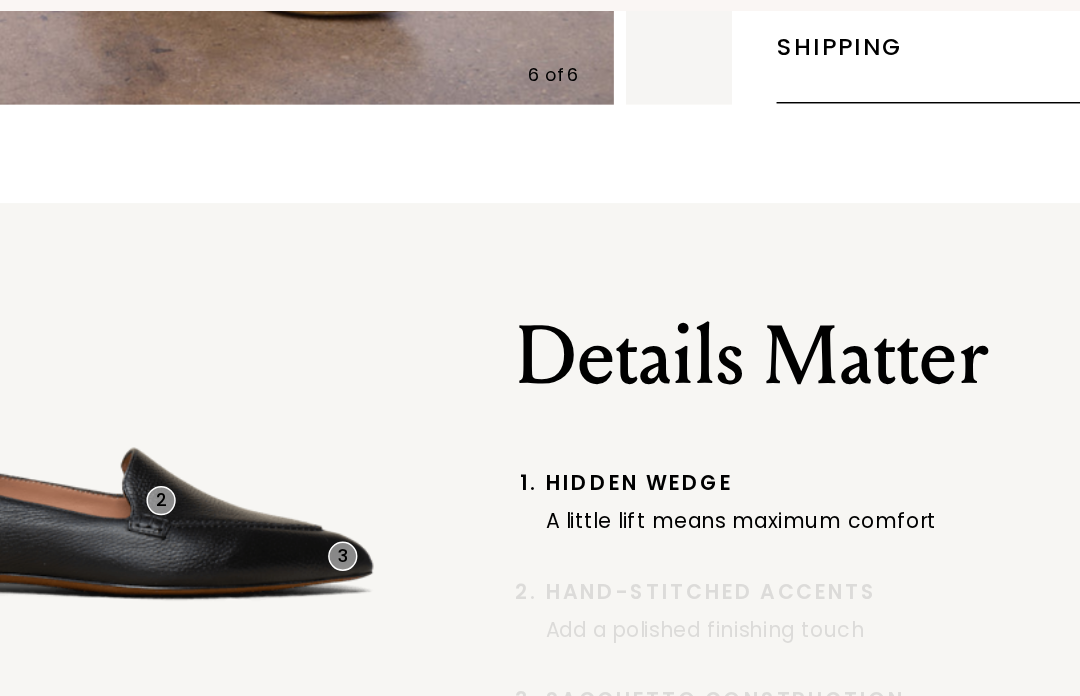 click on "A little lift means maximum comfort" at bounding box center [813, 486] 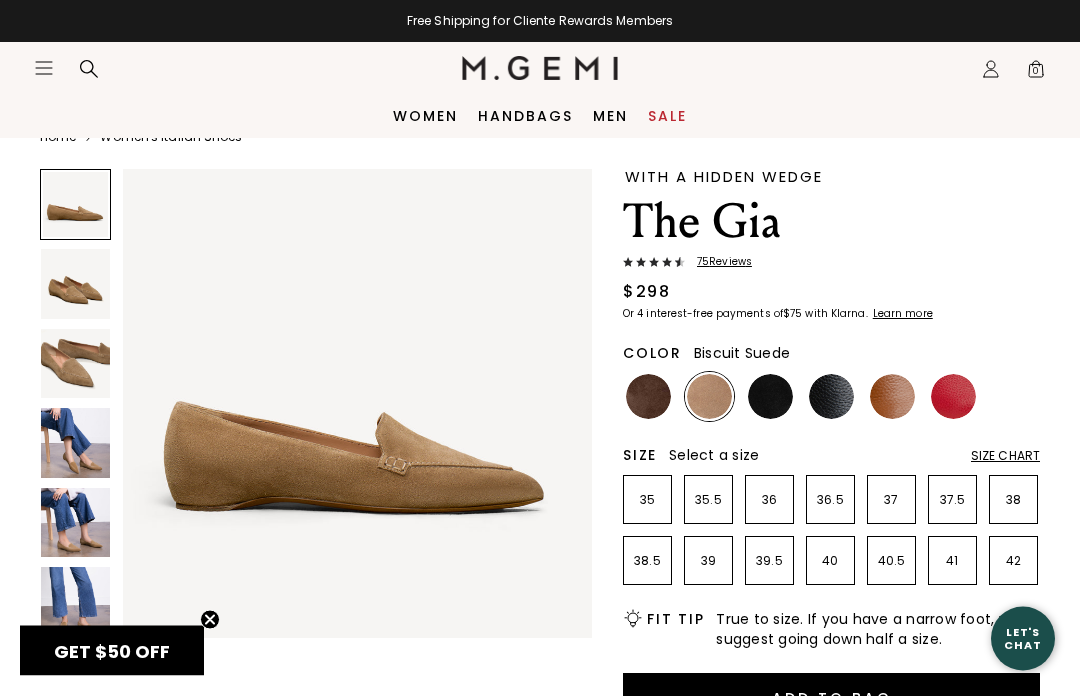 scroll, scrollTop: 0, scrollLeft: 0, axis: both 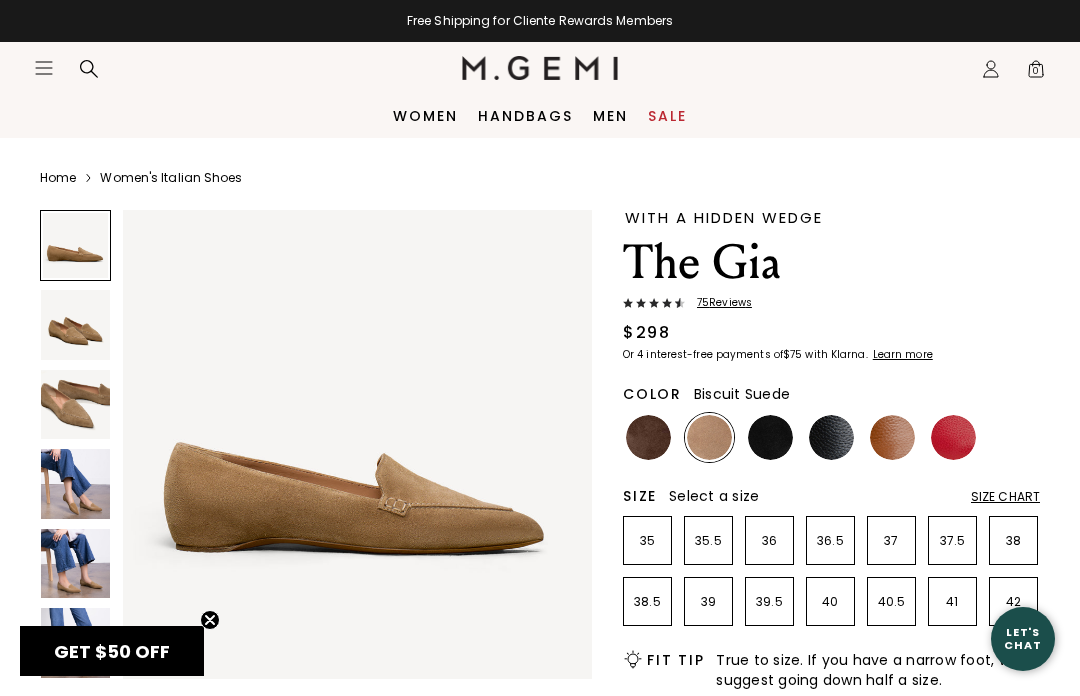 click on "Size Chart" at bounding box center (1005, 497) 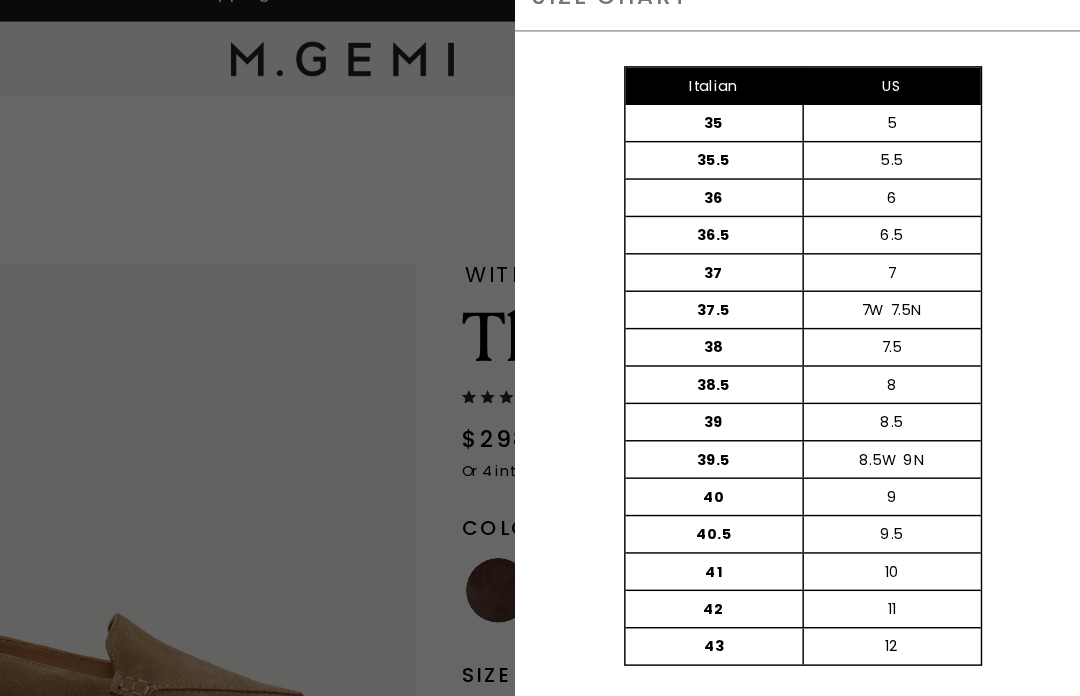 click on "7.5" at bounding box center (922, 268) 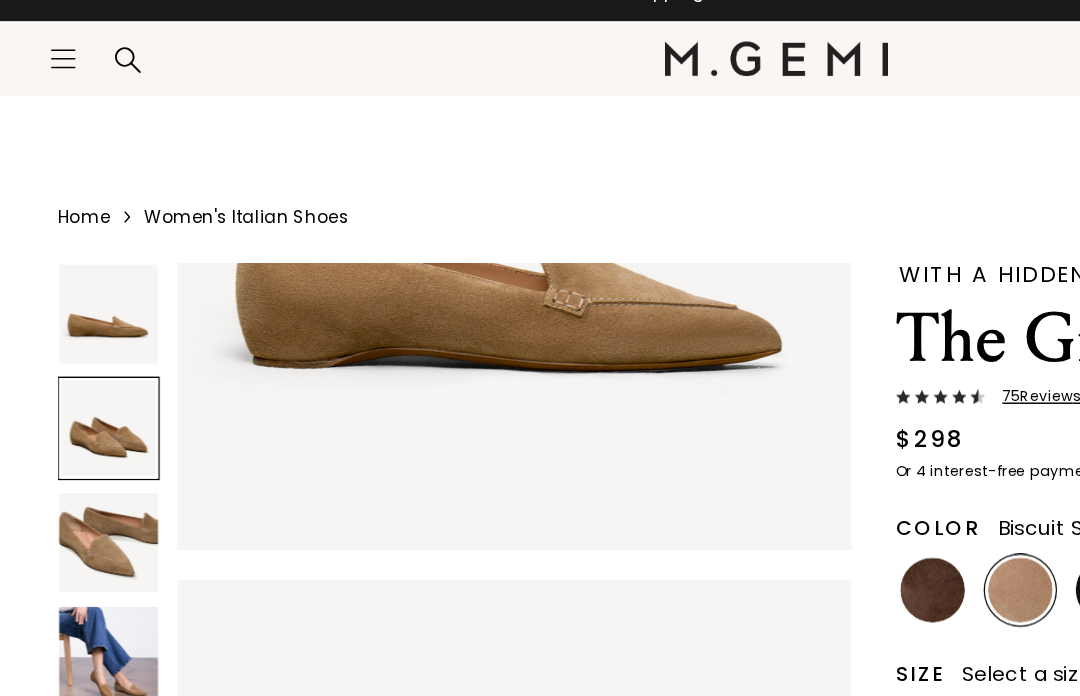 scroll, scrollTop: 289, scrollLeft: 0, axis: vertical 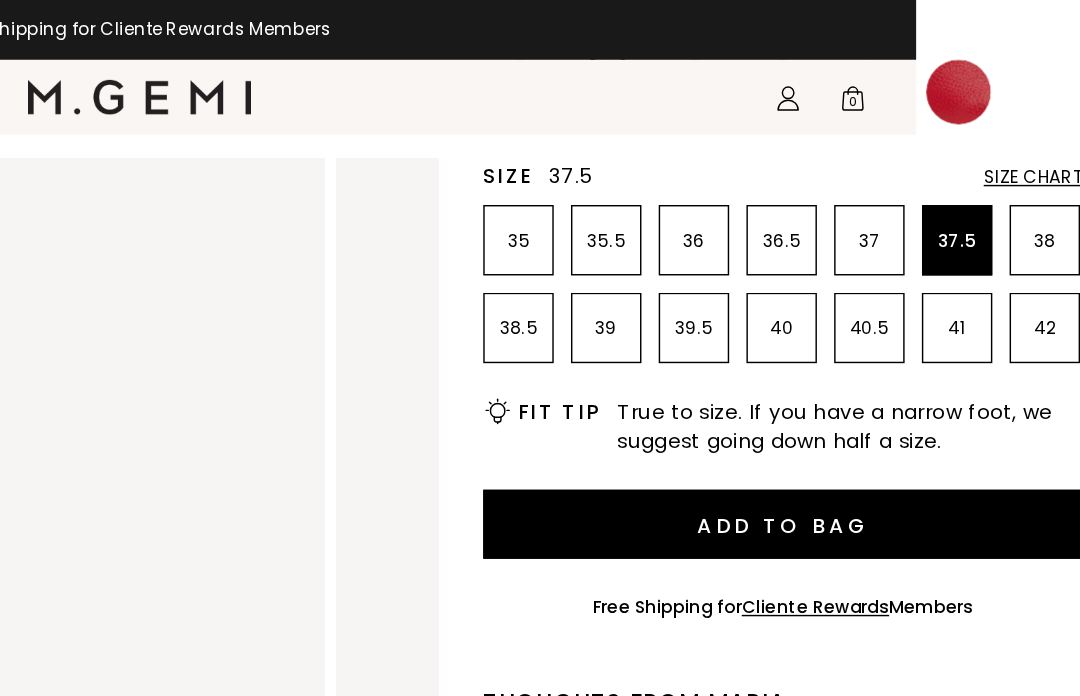 click on "37.5" at bounding box center [994, 168] 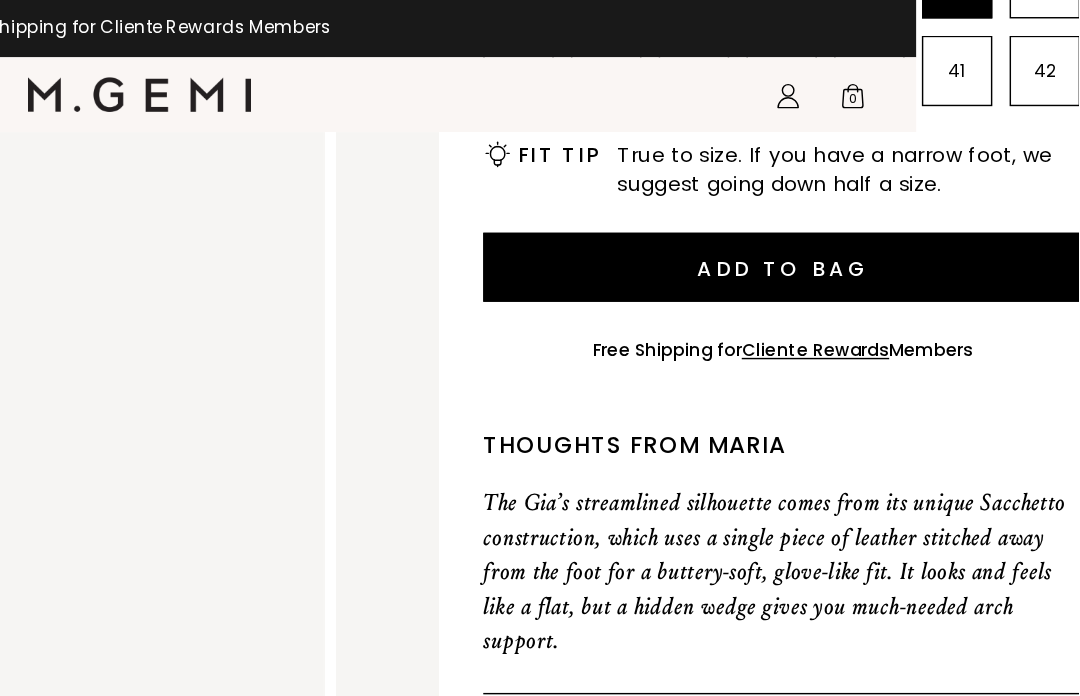 scroll, scrollTop: 559, scrollLeft: 114, axis: both 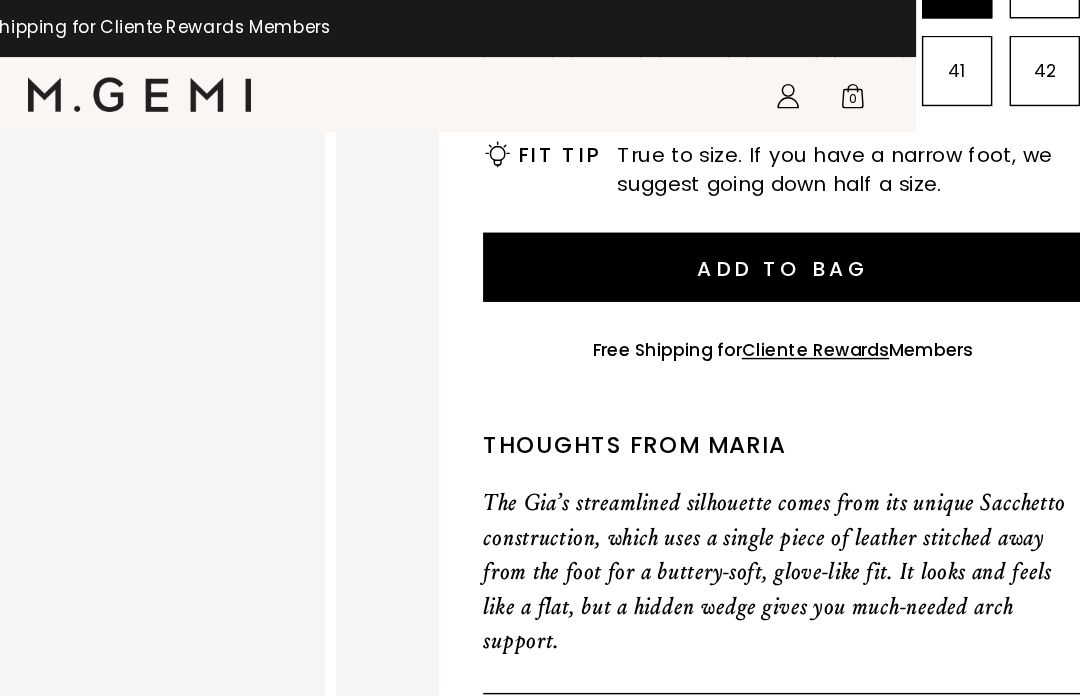 click on "Add to Bag" at bounding box center [873, 188] 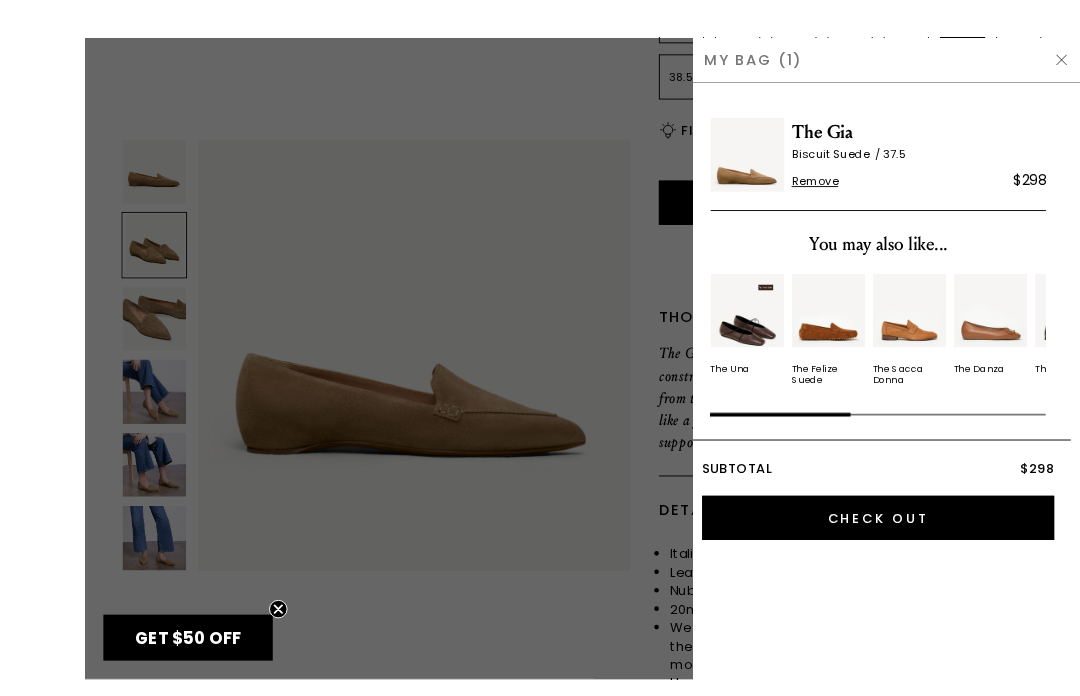 scroll, scrollTop: 45, scrollLeft: 0, axis: vertical 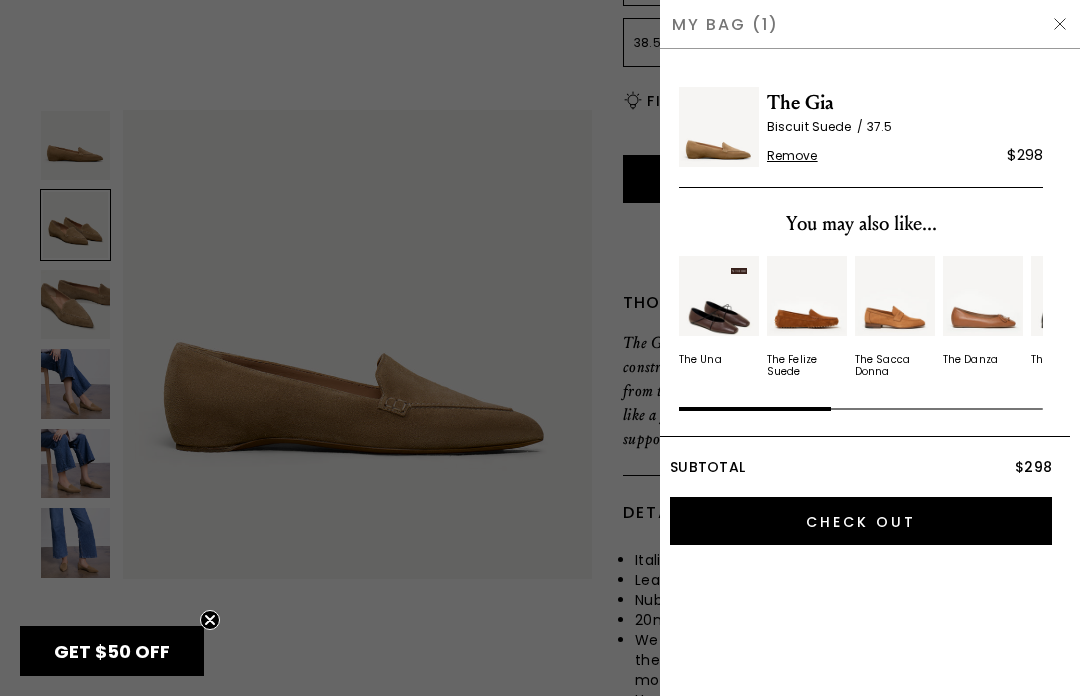 click at bounding box center (540, 347) 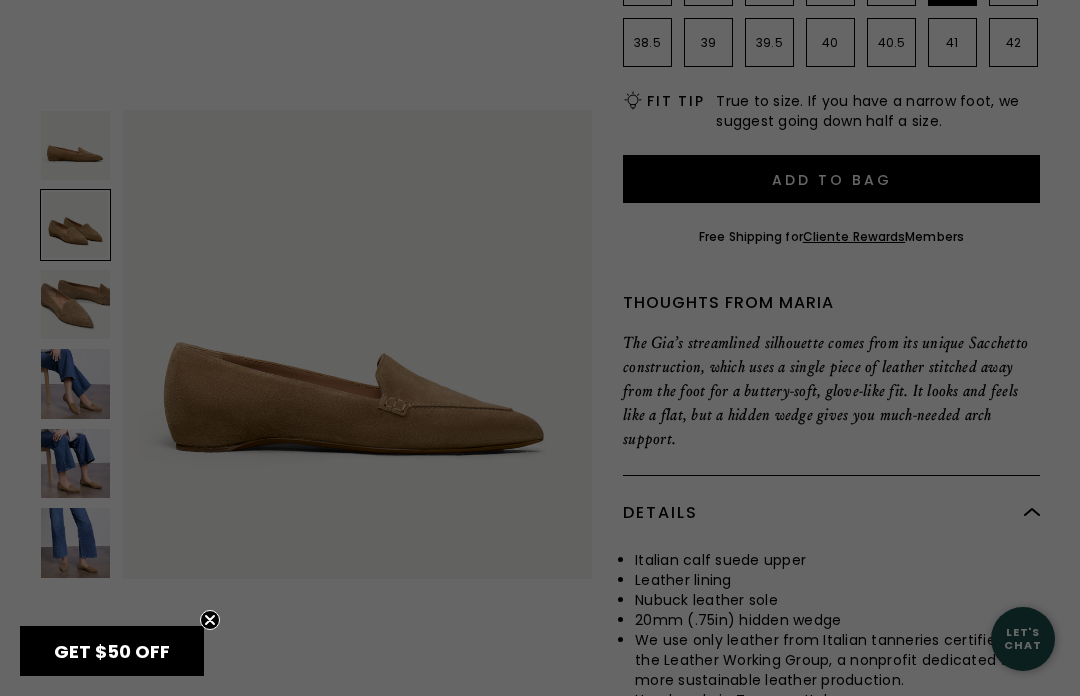 scroll, scrollTop: 562, scrollLeft: 0, axis: vertical 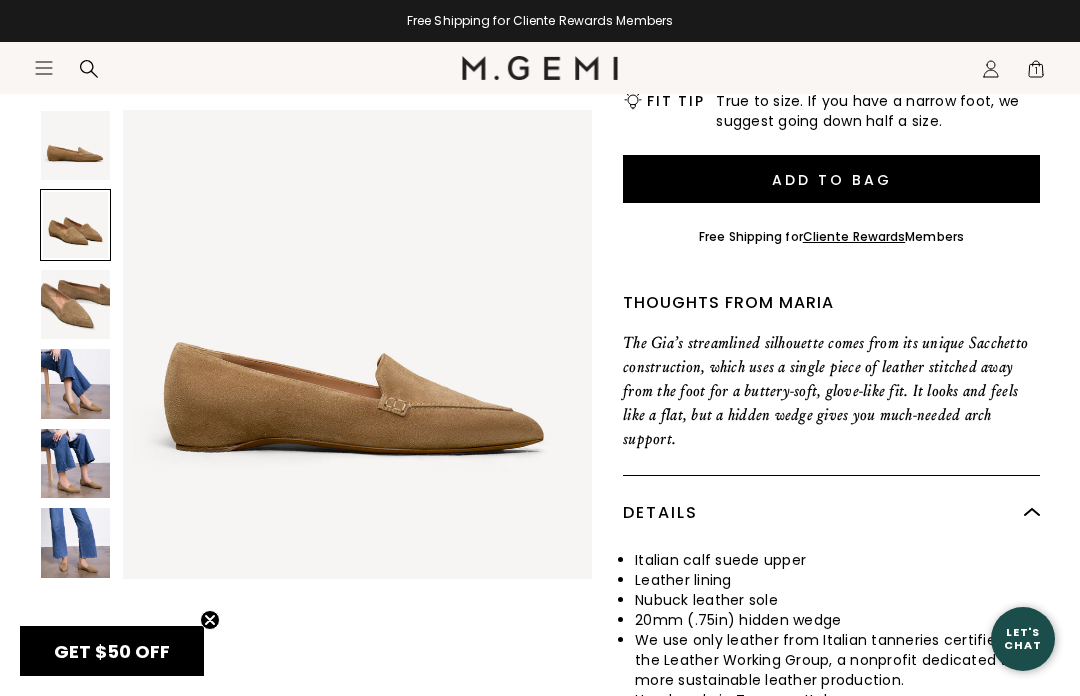 click at bounding box center [75, 542] 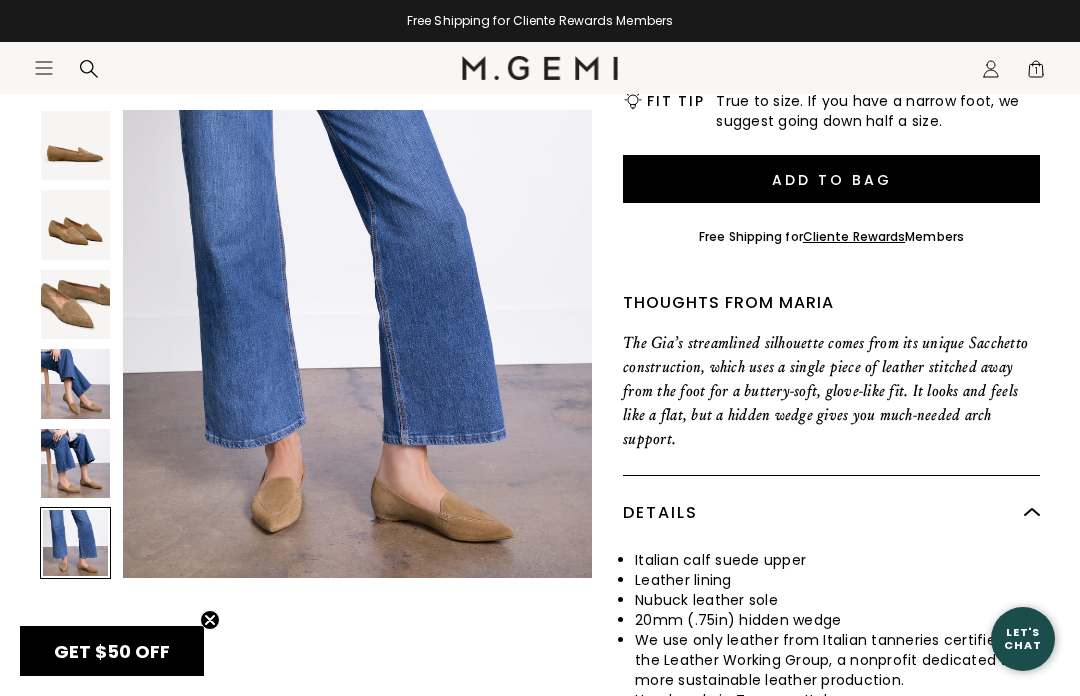 scroll, scrollTop: 2443, scrollLeft: 0, axis: vertical 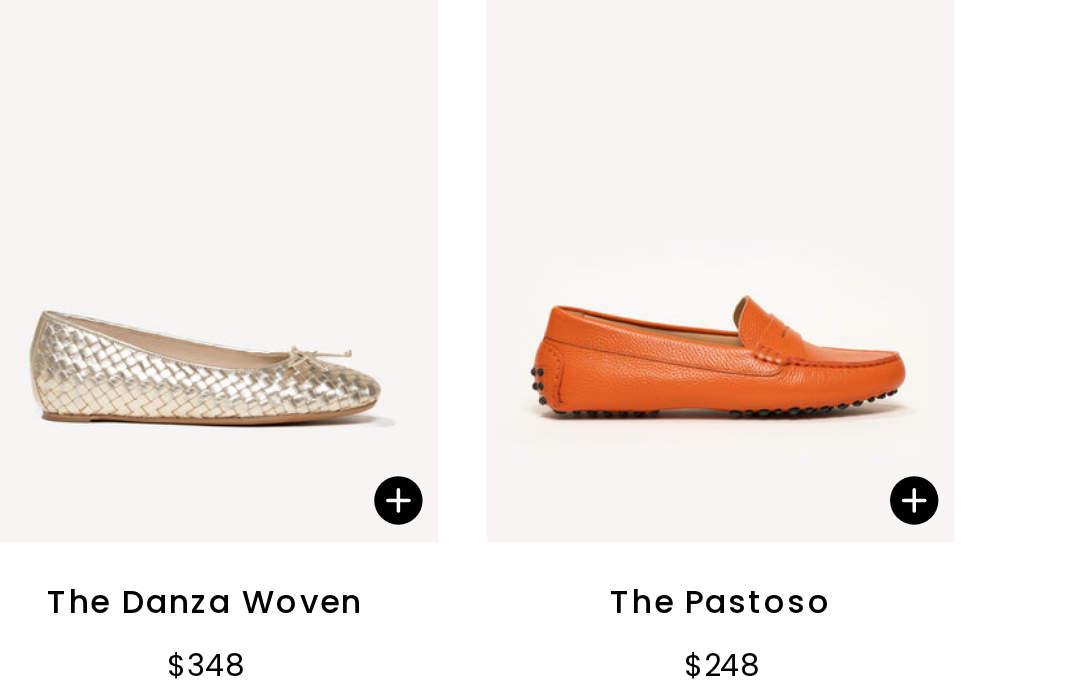 click at bounding box center (986, 430) 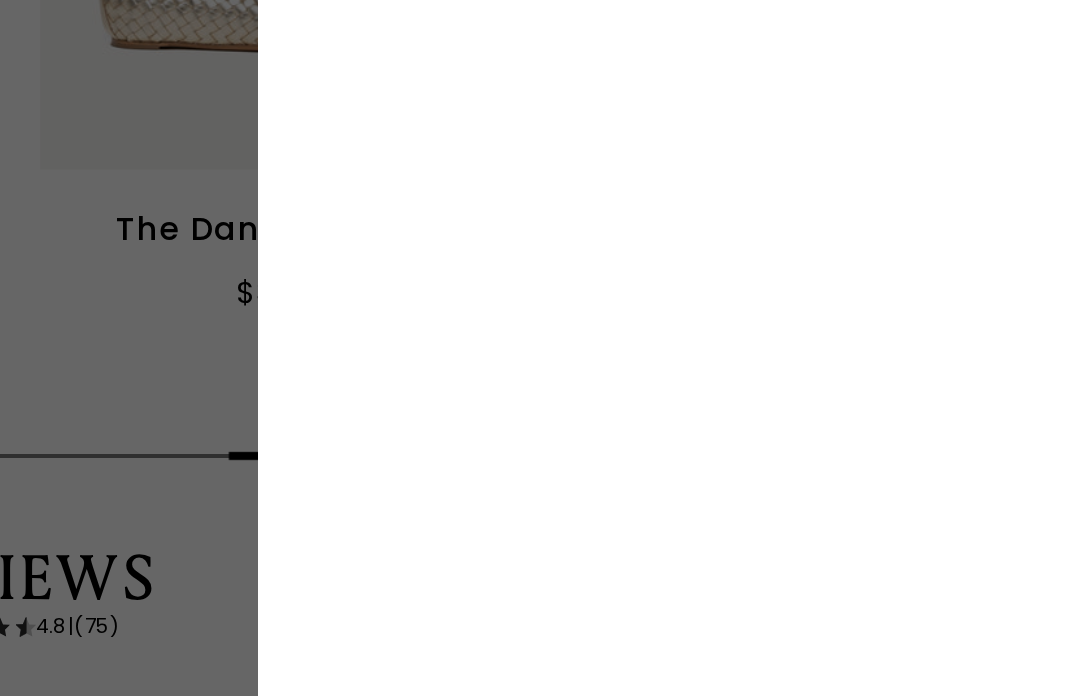 scroll, scrollTop: 70, scrollLeft: 0, axis: vertical 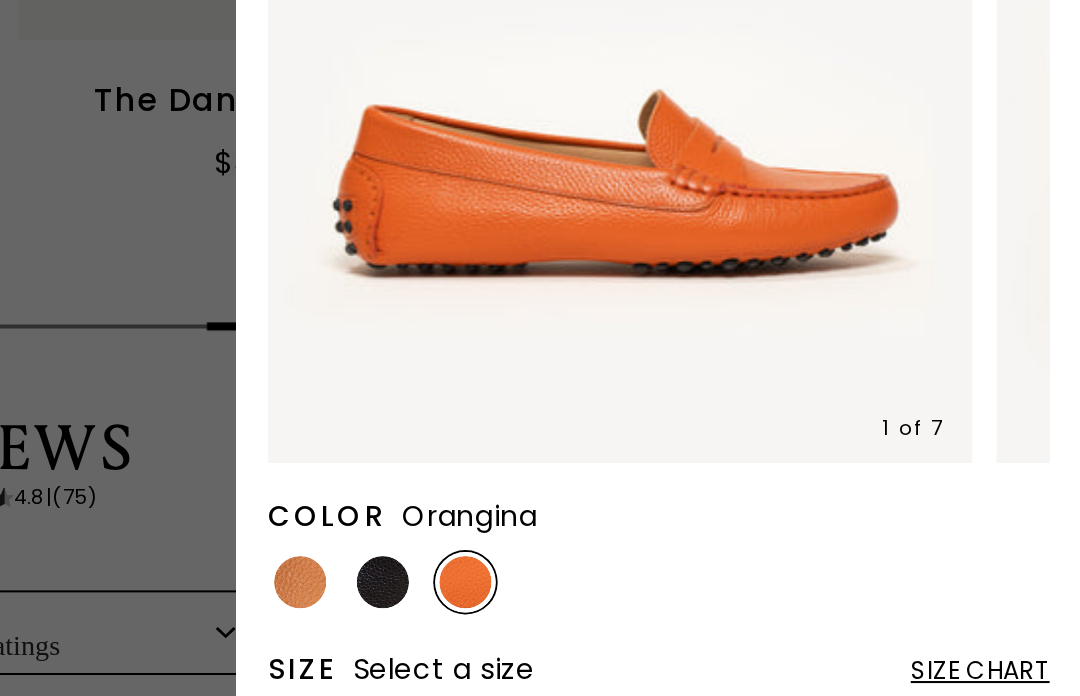 click at bounding box center [540, 347] 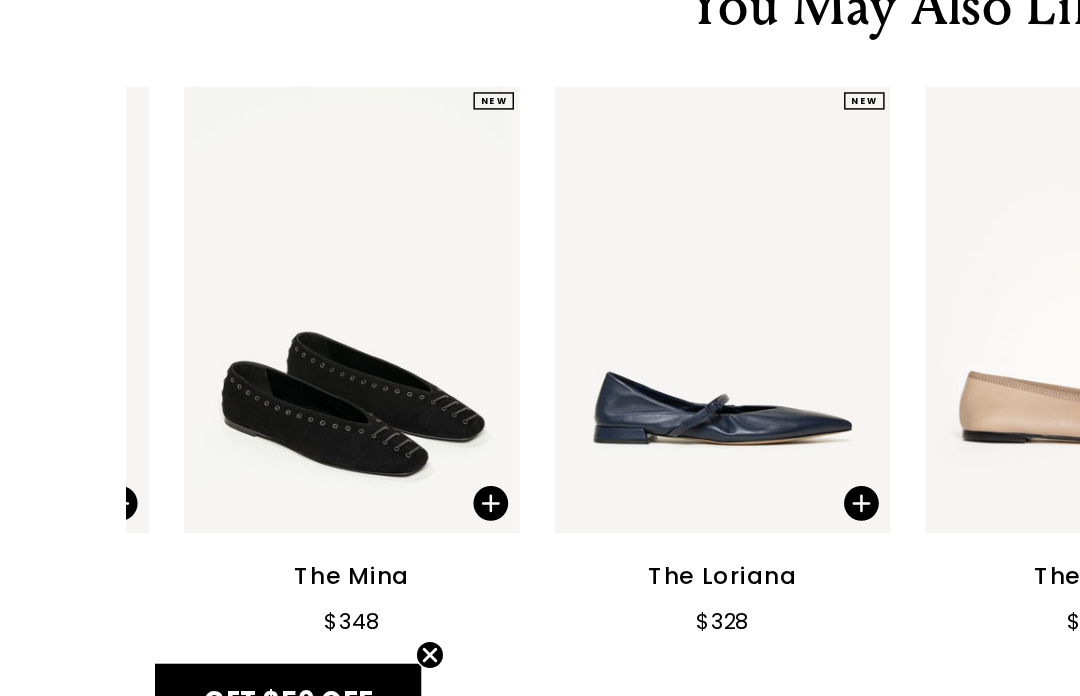 scroll, scrollTop: 2905, scrollLeft: 0, axis: vertical 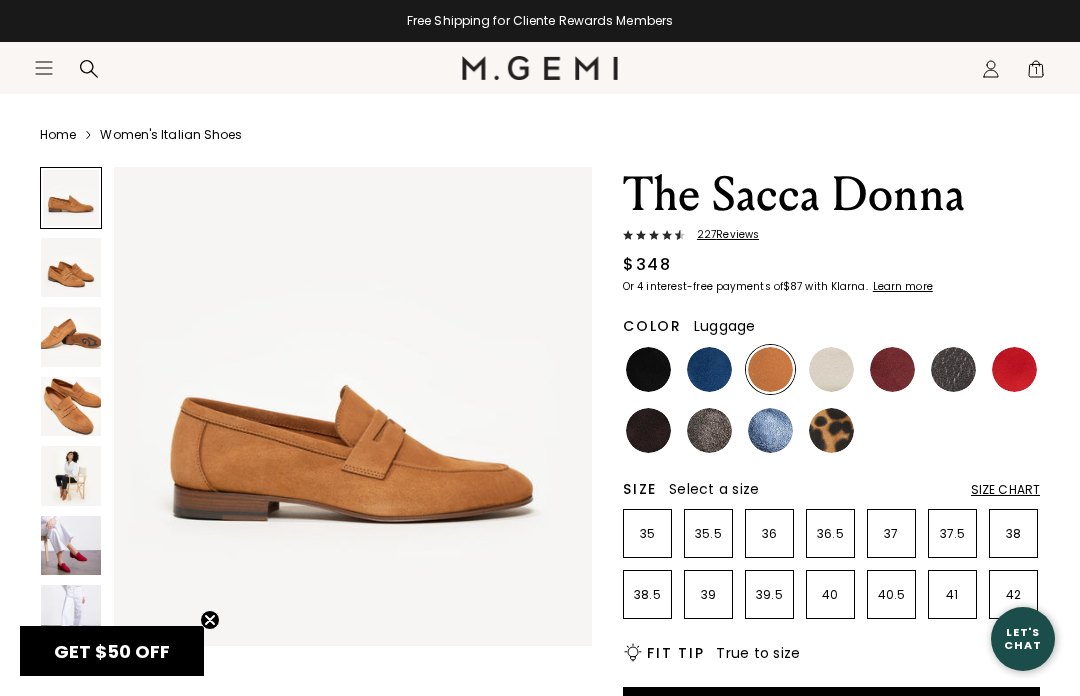 click at bounding box center [71, 546] 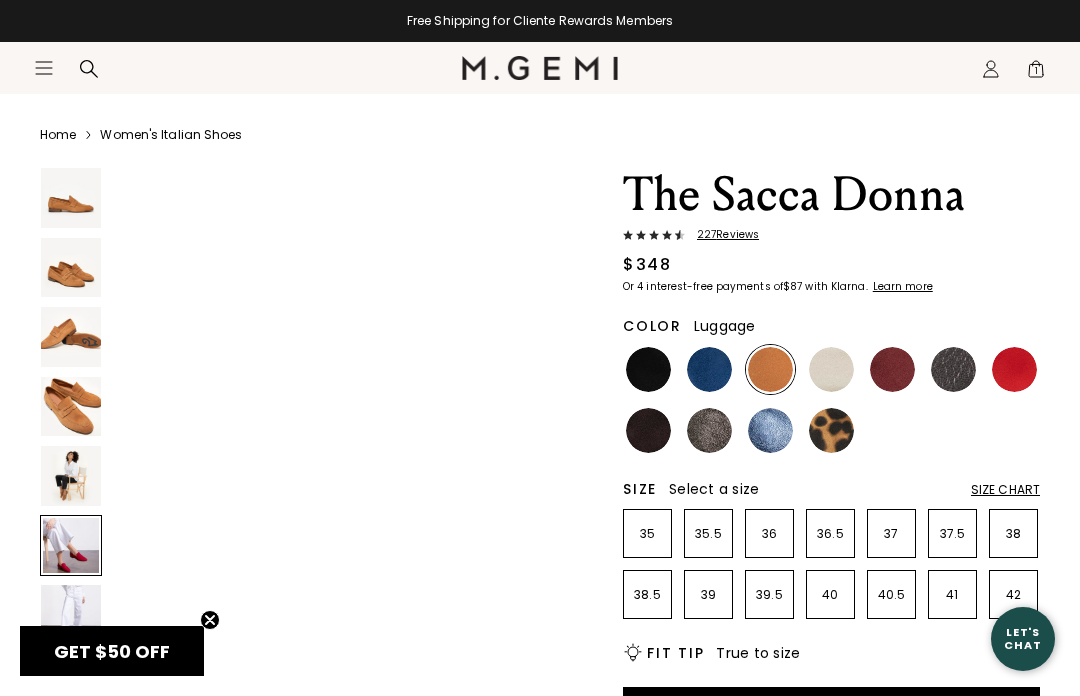 scroll, scrollTop: 2493, scrollLeft: 0, axis: vertical 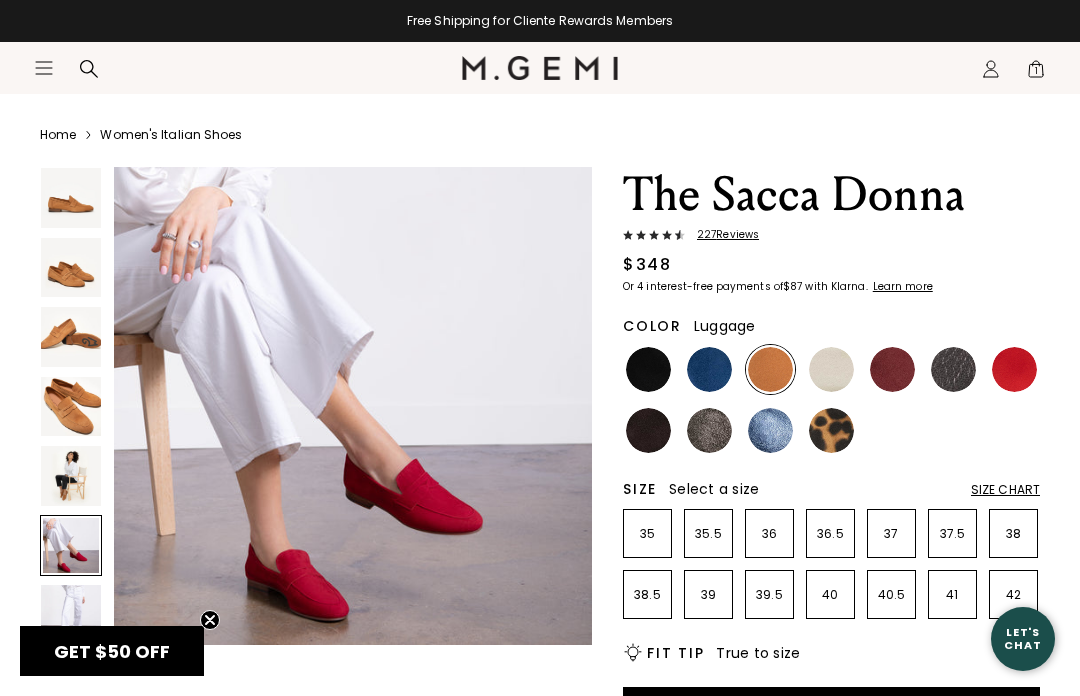 click at bounding box center (71, 615) 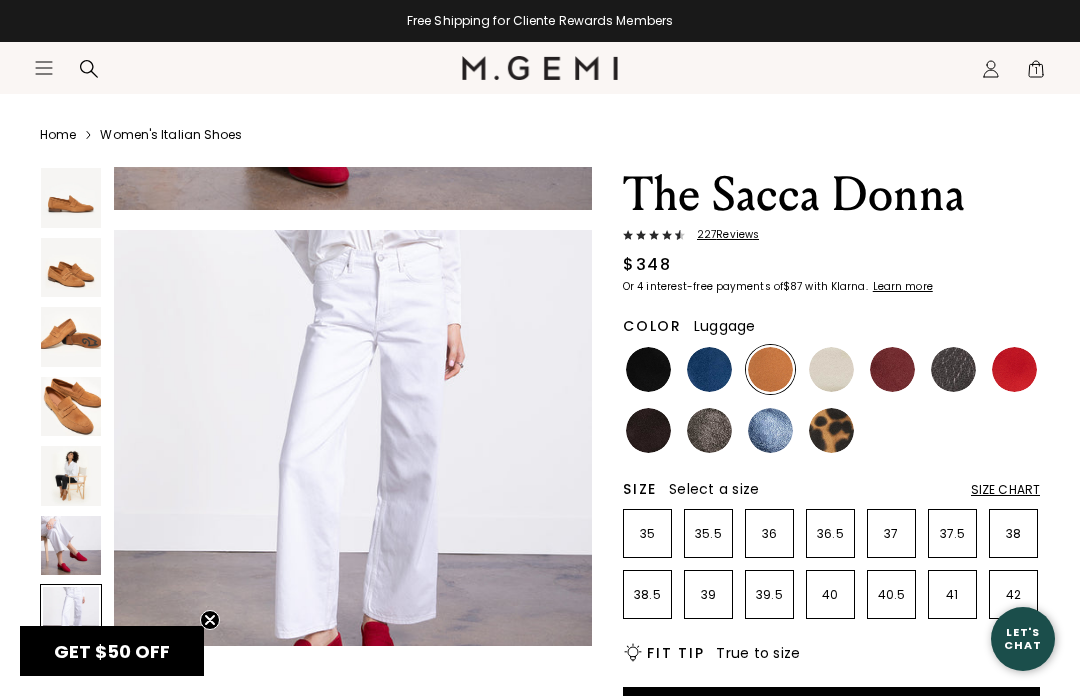 scroll, scrollTop: 2991, scrollLeft: 0, axis: vertical 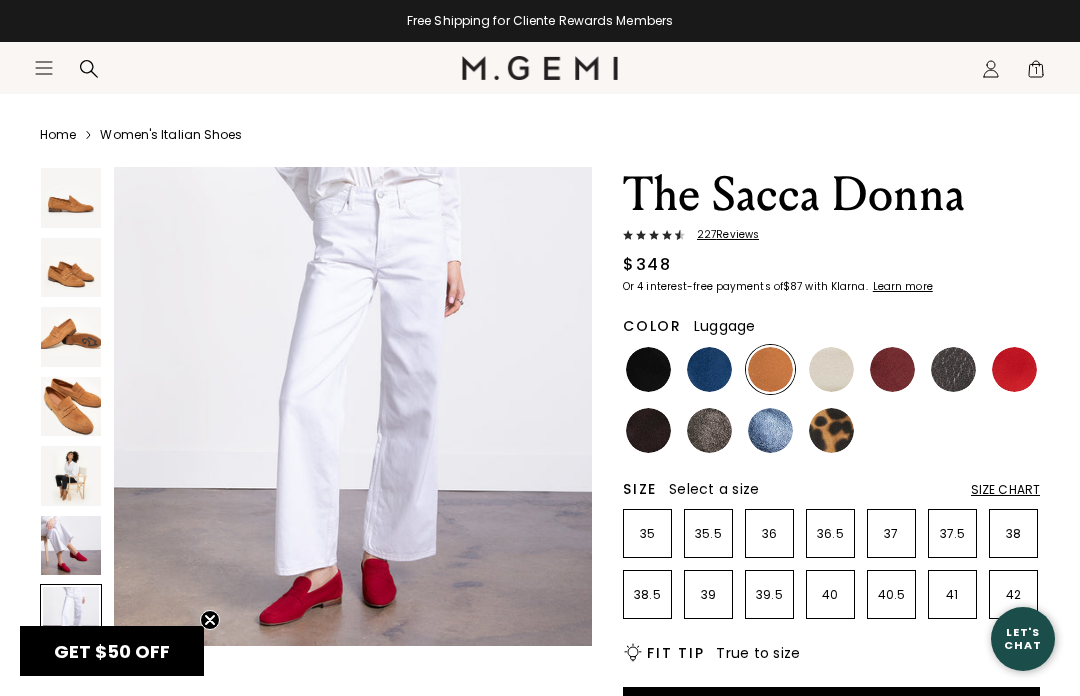 click at bounding box center (71, 407) 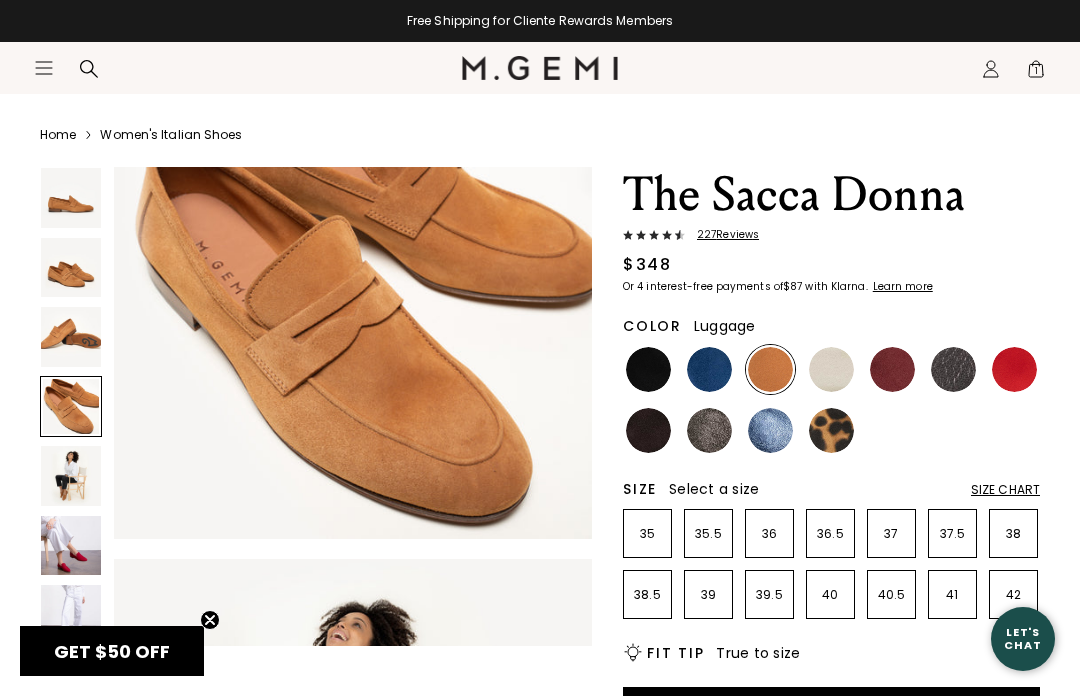 scroll, scrollTop: 1496, scrollLeft: 0, axis: vertical 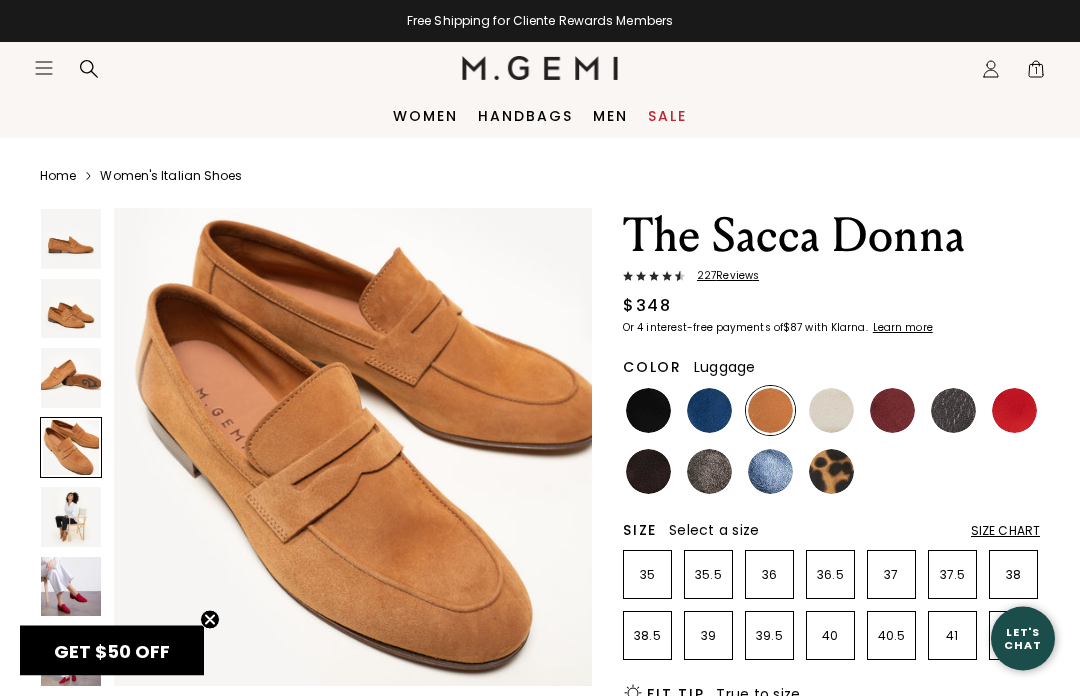 click at bounding box center [71, 310] 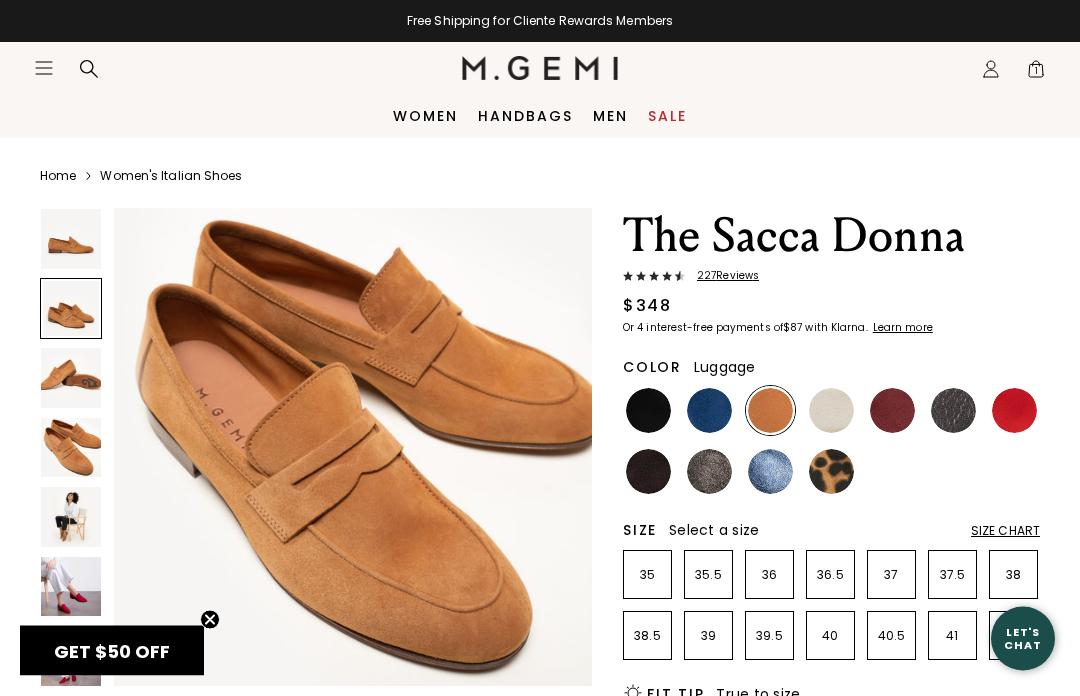 scroll, scrollTop: 2, scrollLeft: 0, axis: vertical 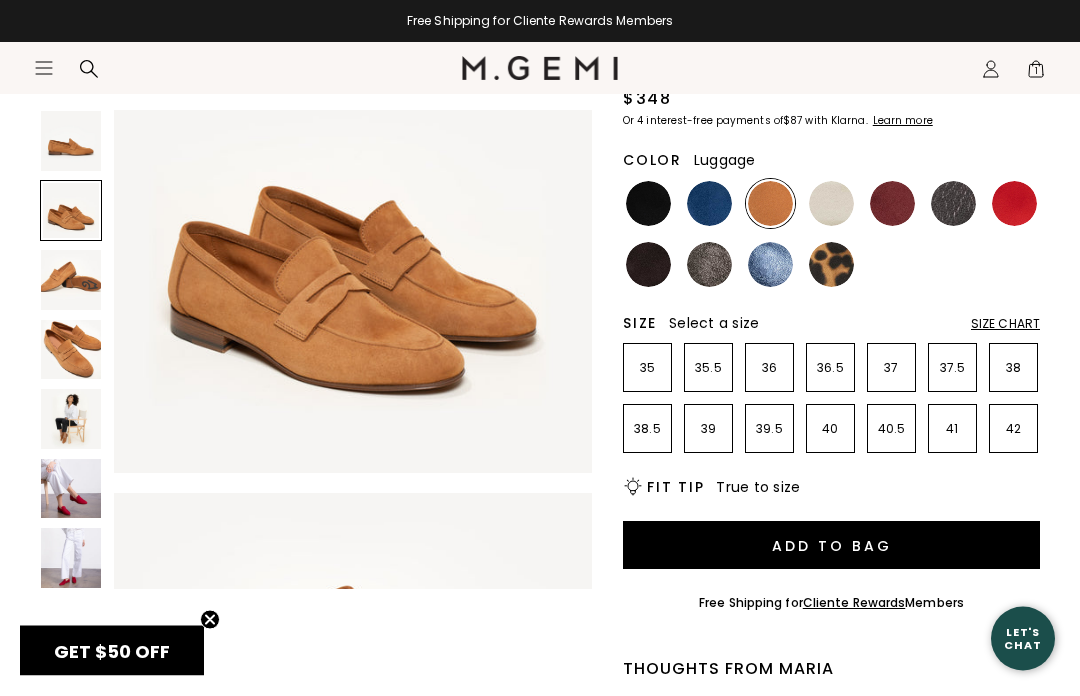 click at bounding box center [71, 558] 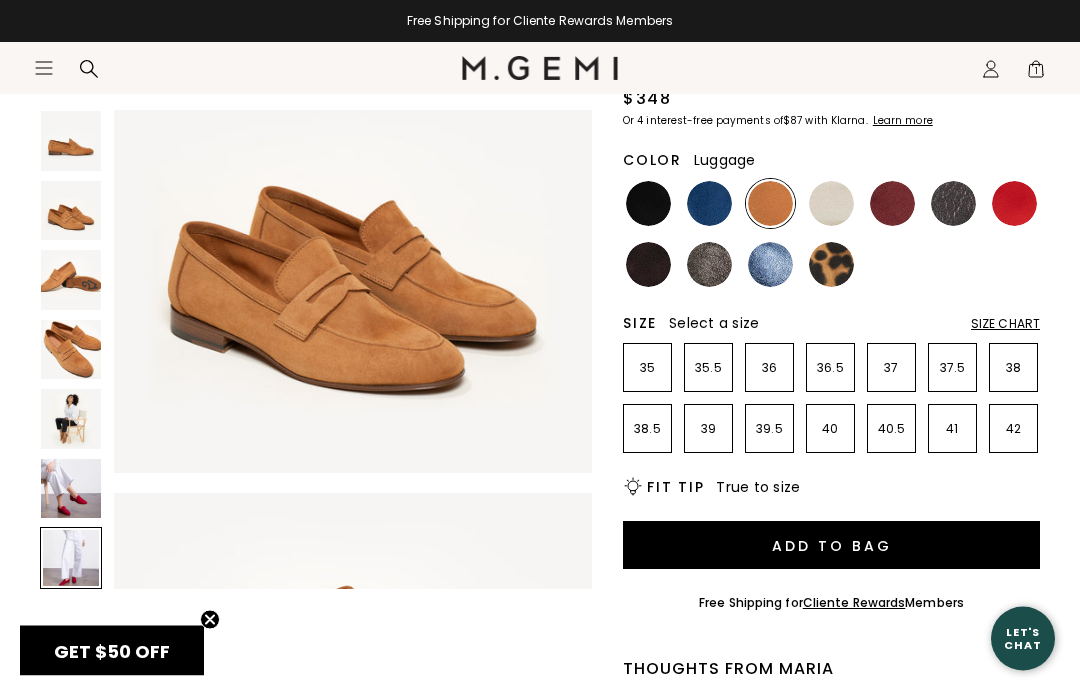 scroll, scrollTop: 209, scrollLeft: 0, axis: vertical 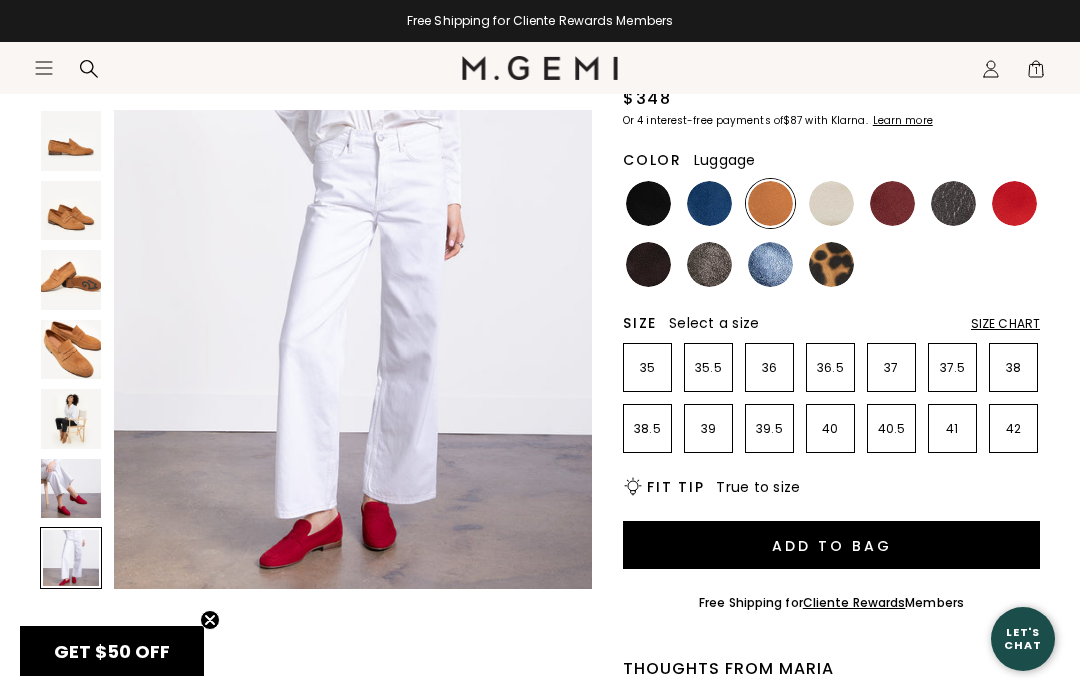 click at bounding box center [648, 203] 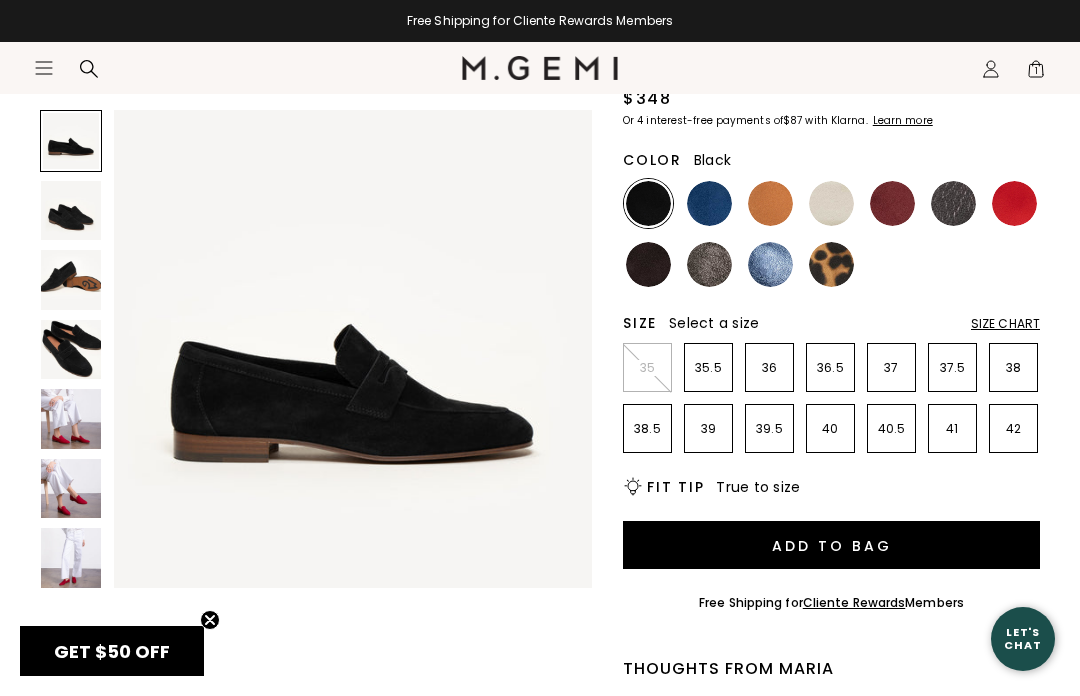 scroll, scrollTop: 0, scrollLeft: 0, axis: both 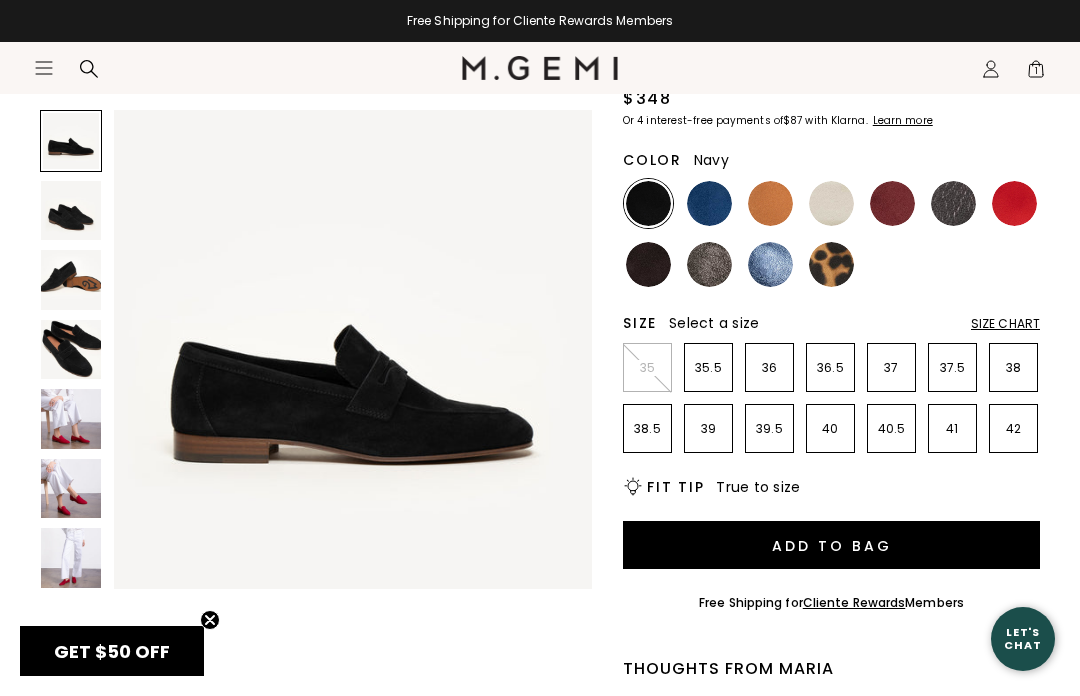 click at bounding box center (709, 203) 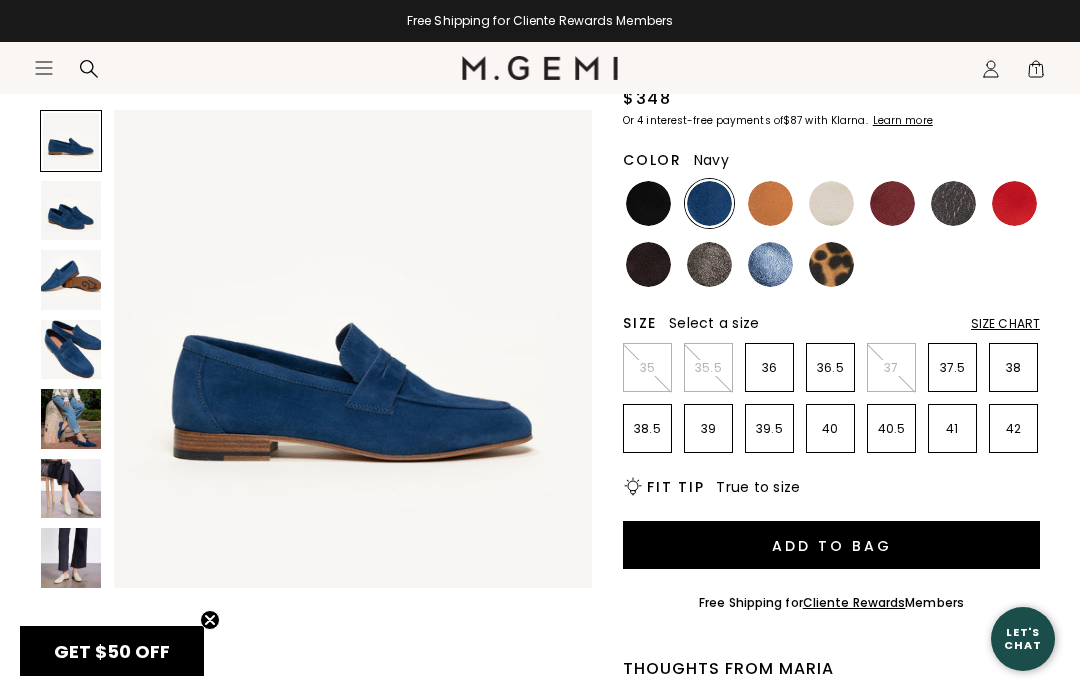 scroll, scrollTop: 0, scrollLeft: 0, axis: both 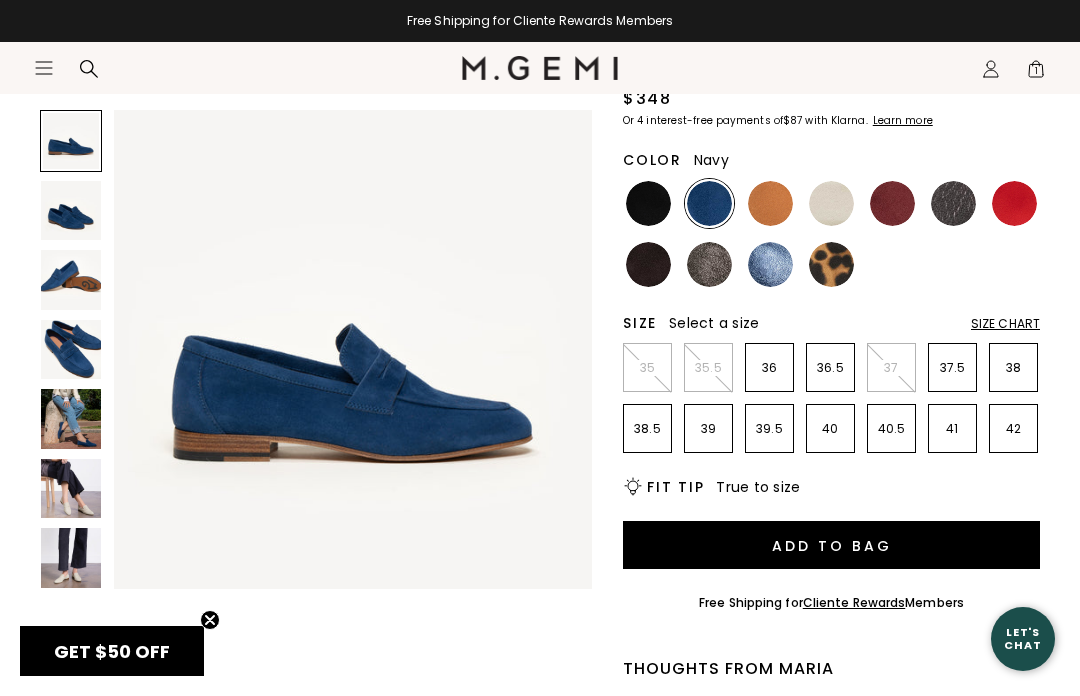 click at bounding box center (770, 203) 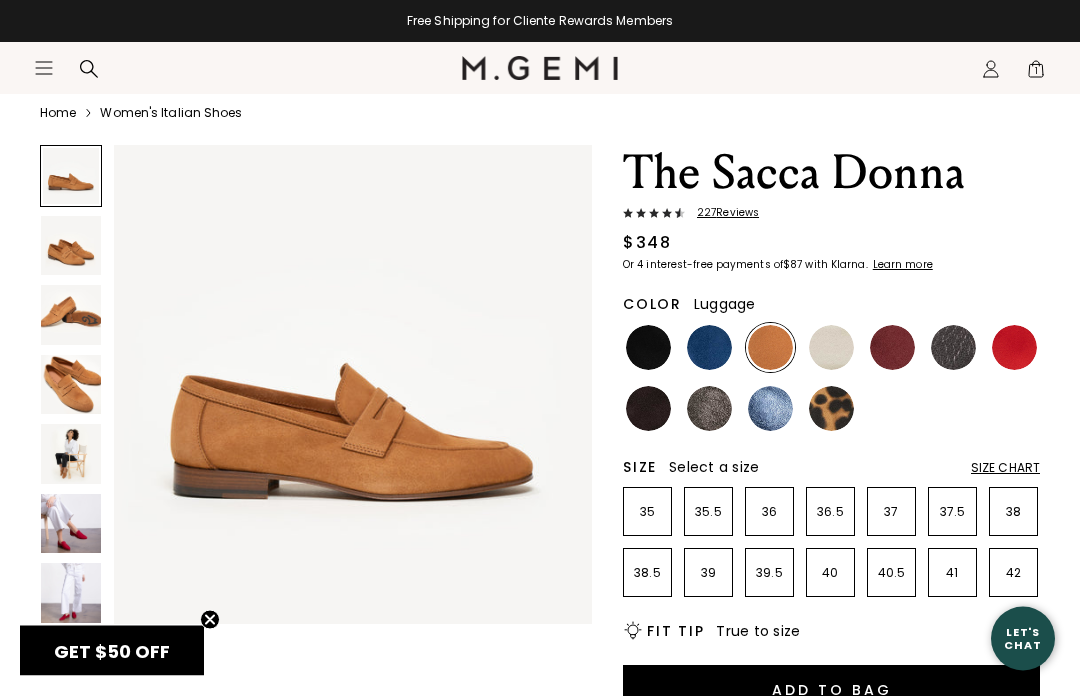 scroll, scrollTop: 65, scrollLeft: 0, axis: vertical 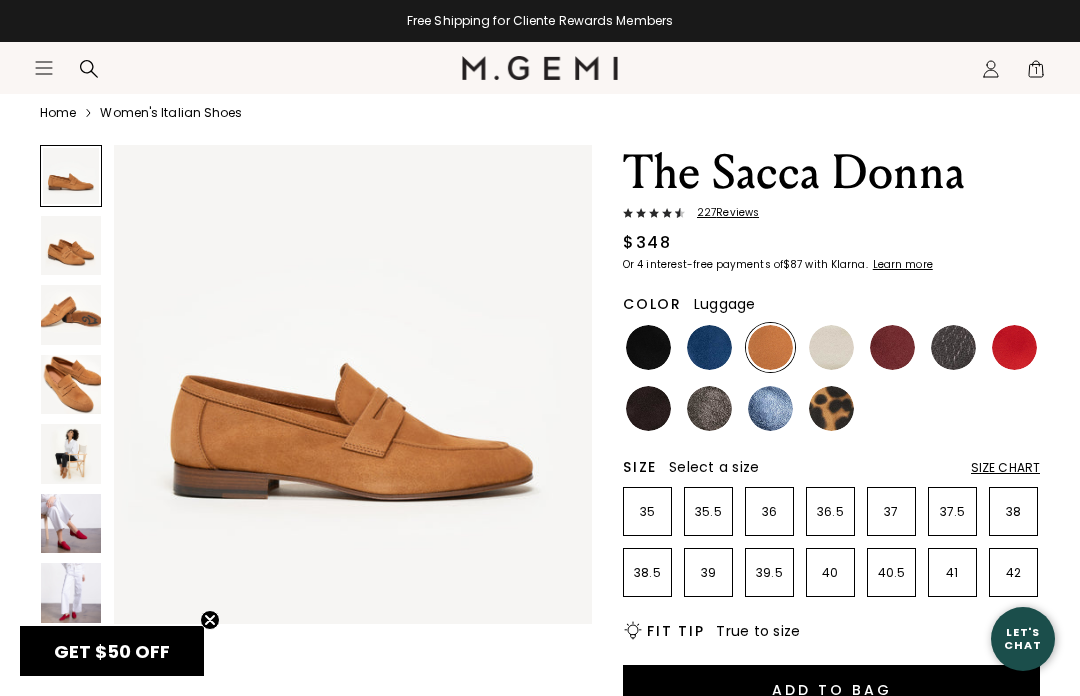 click at bounding box center [892, 347] 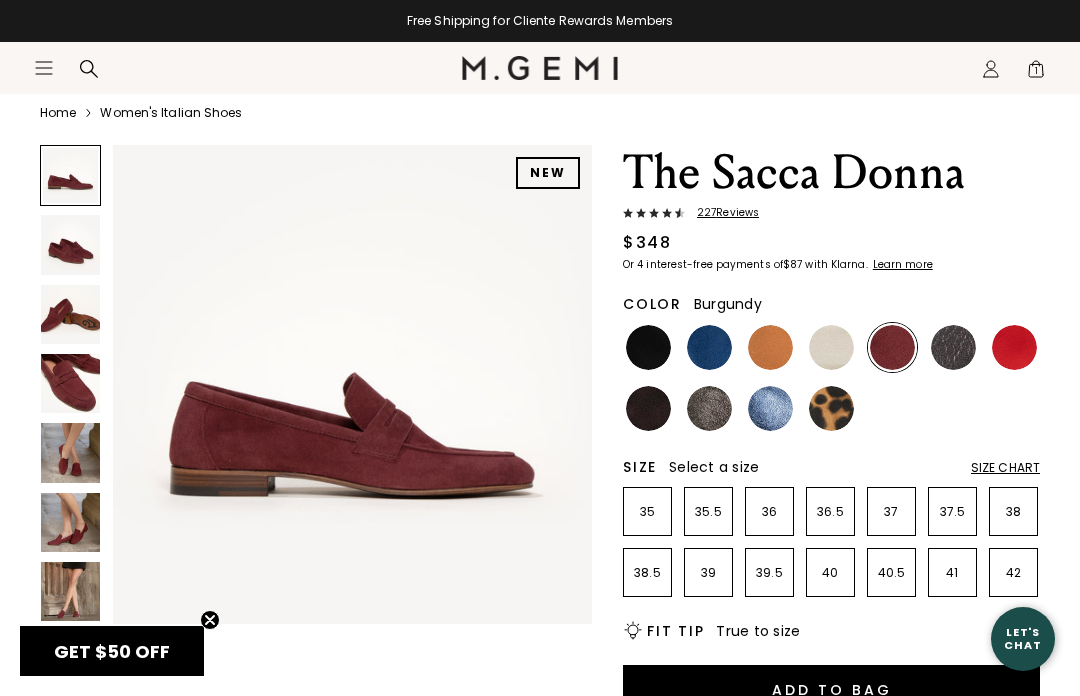 click at bounding box center [831, 347] 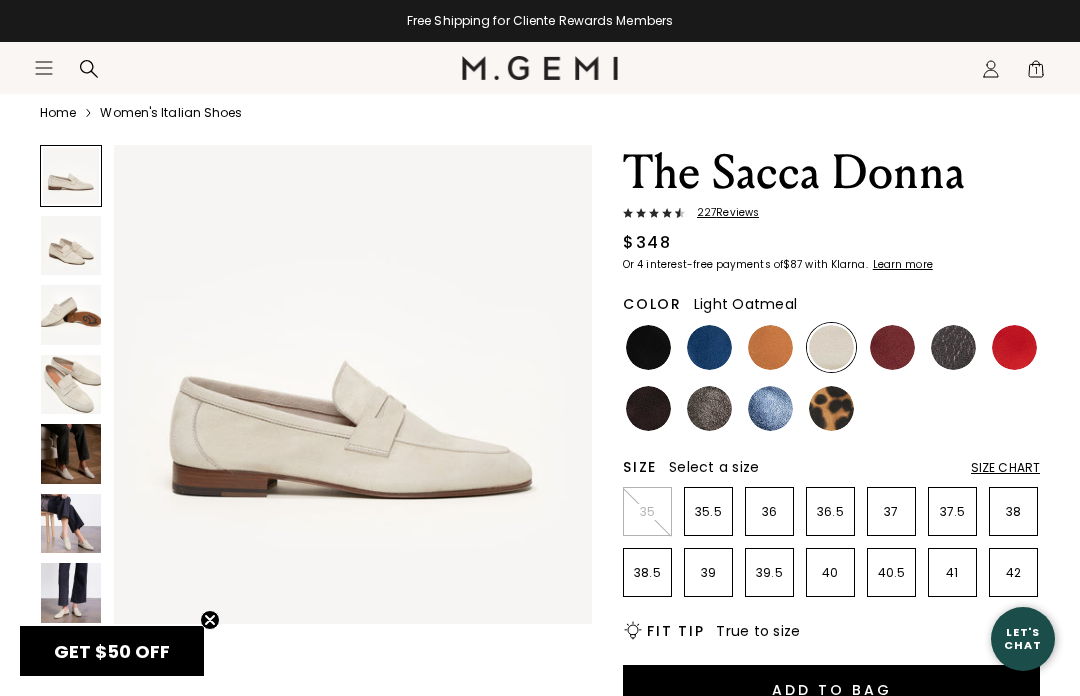 click on "Close dialog Still Looking? Unlock $50 Off
Enjoy a gift from us on your first full-price purchase. We guarantee it won’t be your last.
CLAIM YOUR GIFT Submit" at bounding box center [540, 348] 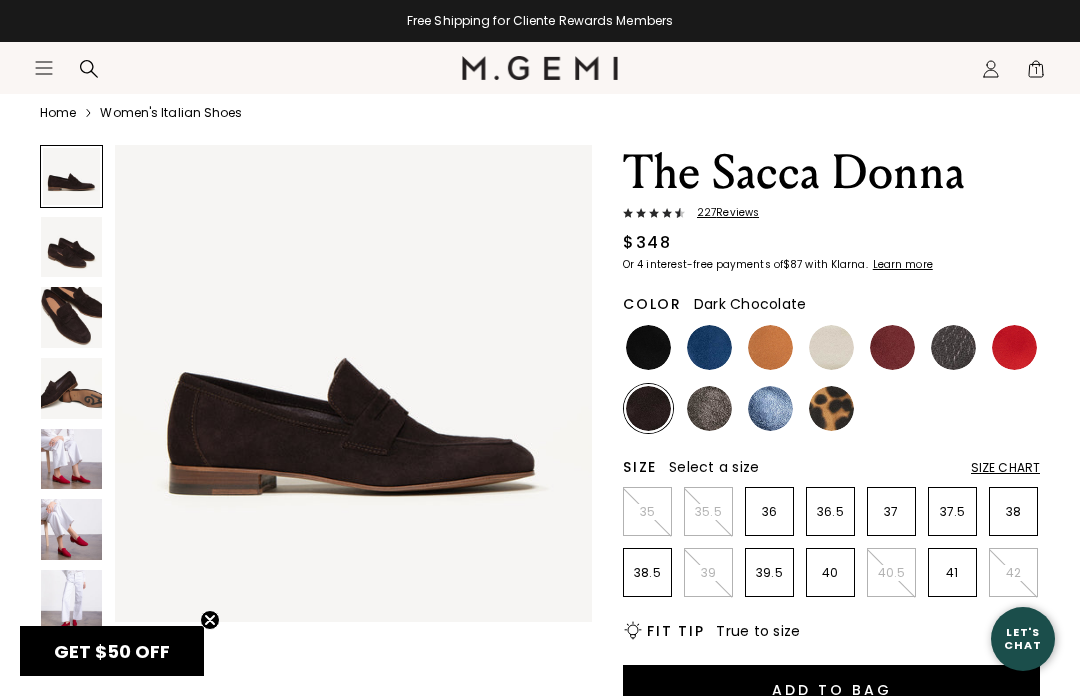 scroll, scrollTop: 0, scrollLeft: 0, axis: both 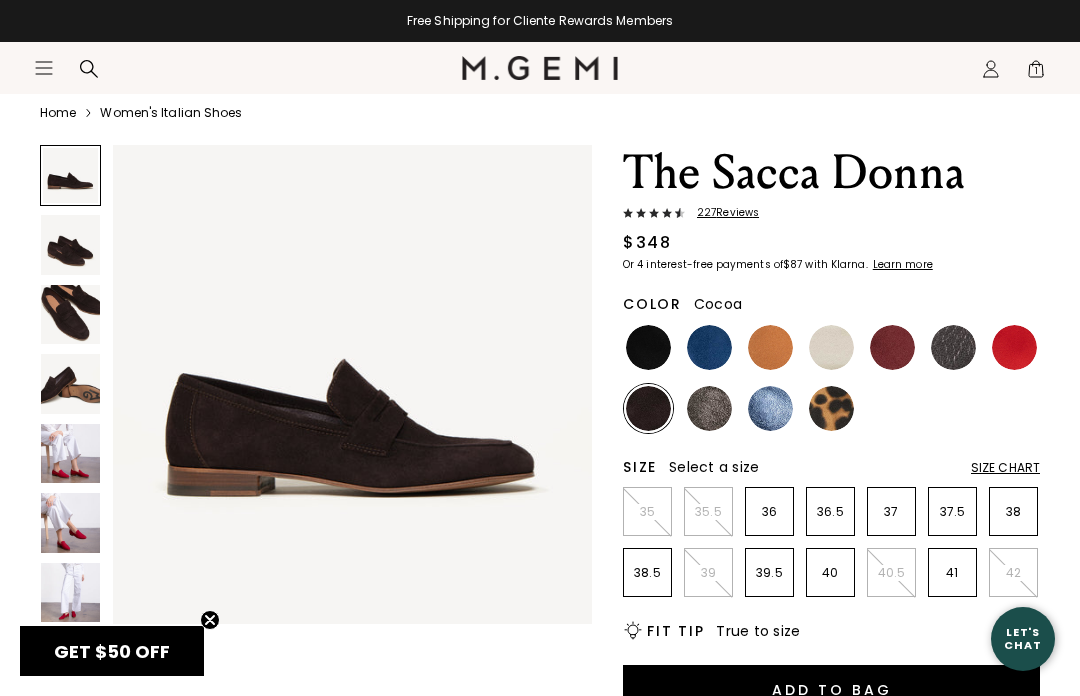click at bounding box center [709, 408] 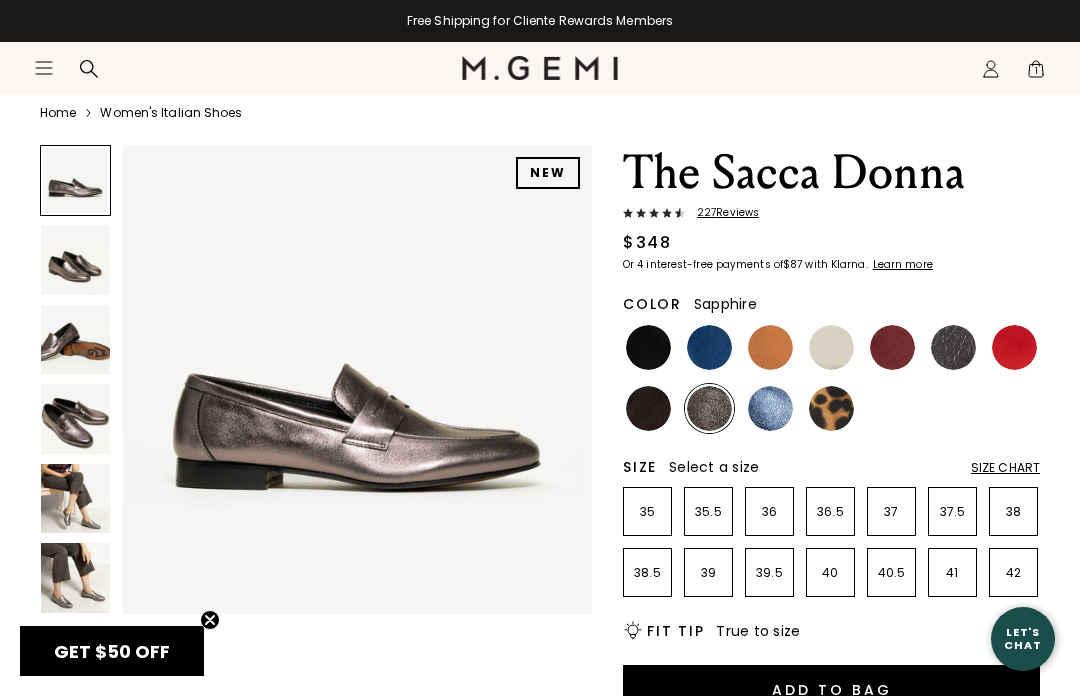 click at bounding box center (770, 408) 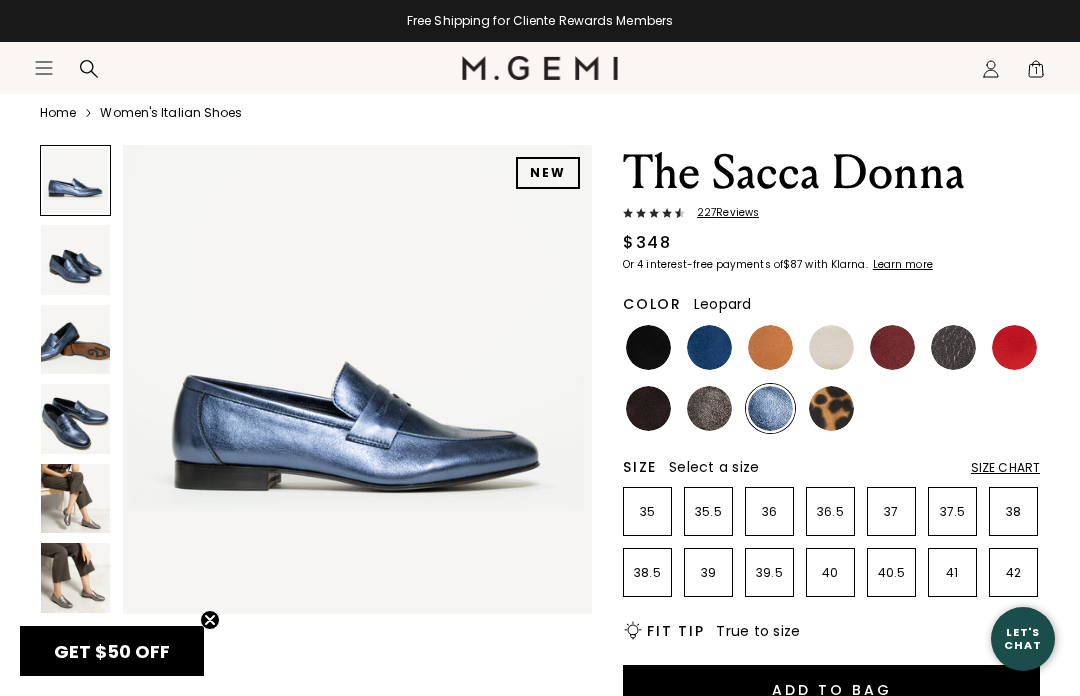 click at bounding box center [831, 408] 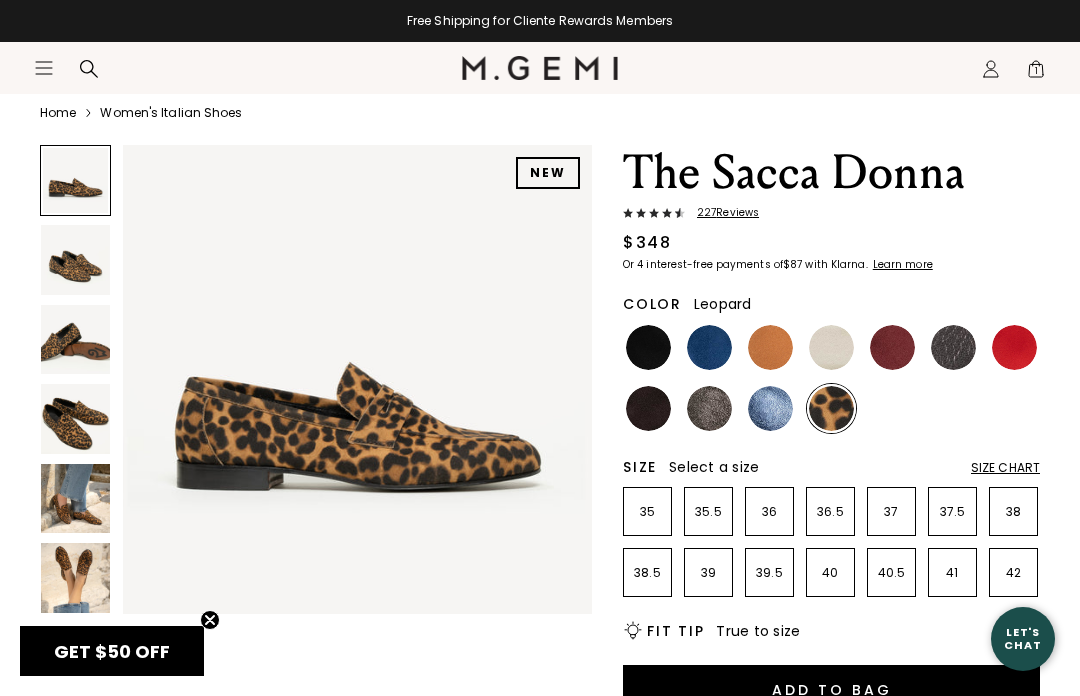 scroll, scrollTop: 0, scrollLeft: 0, axis: both 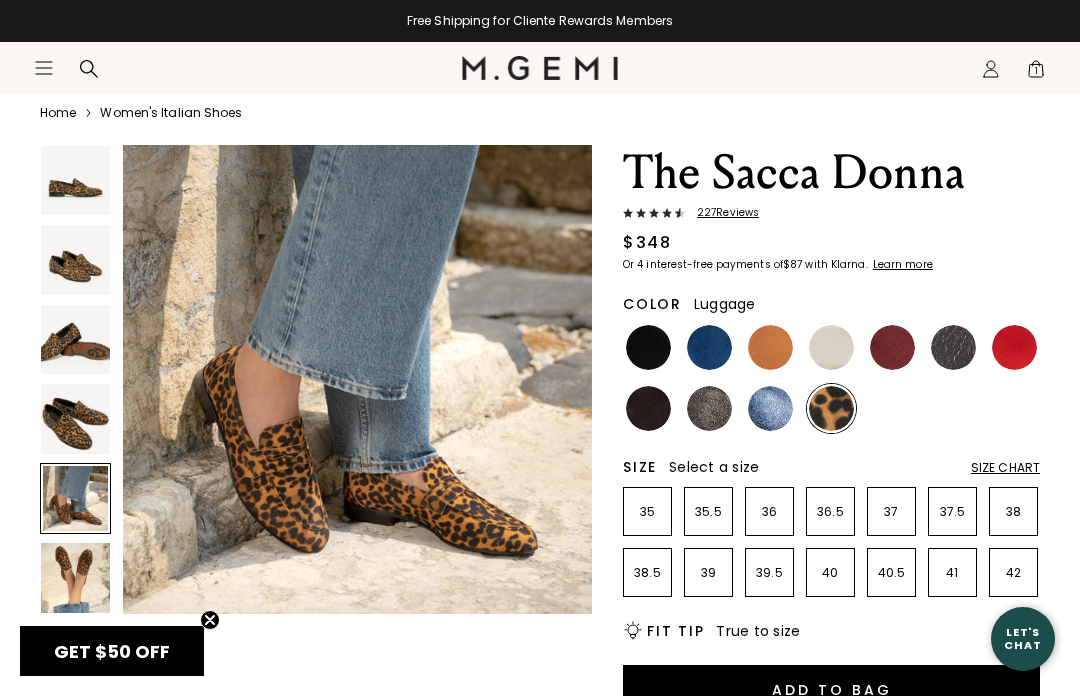 click at bounding box center (770, 347) 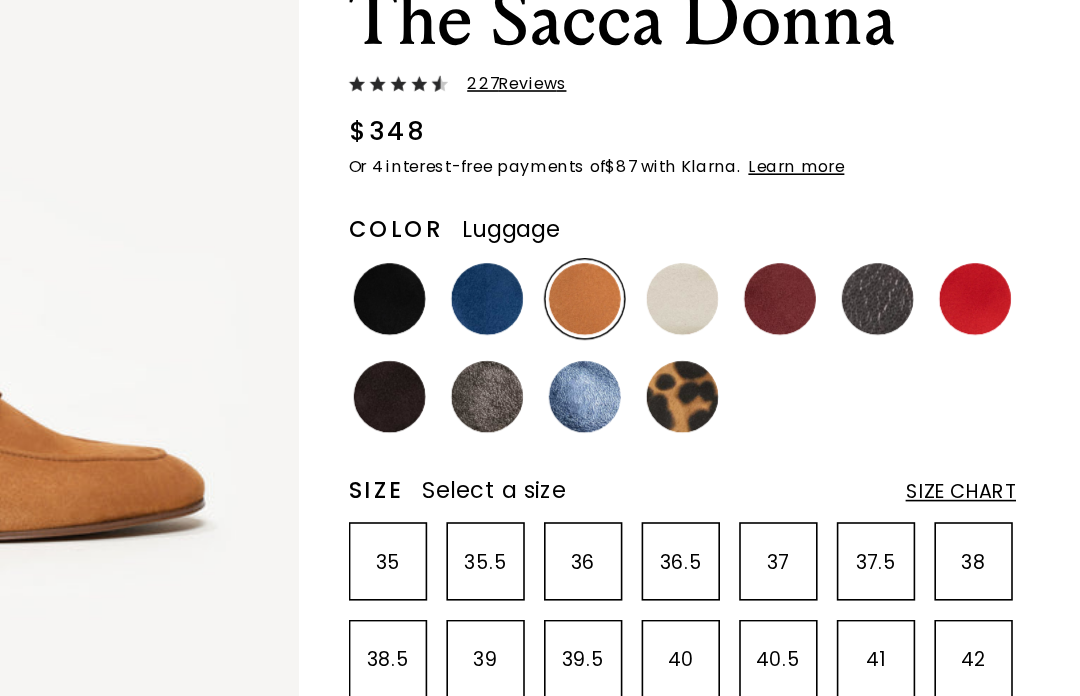 scroll, scrollTop: 0, scrollLeft: 0, axis: both 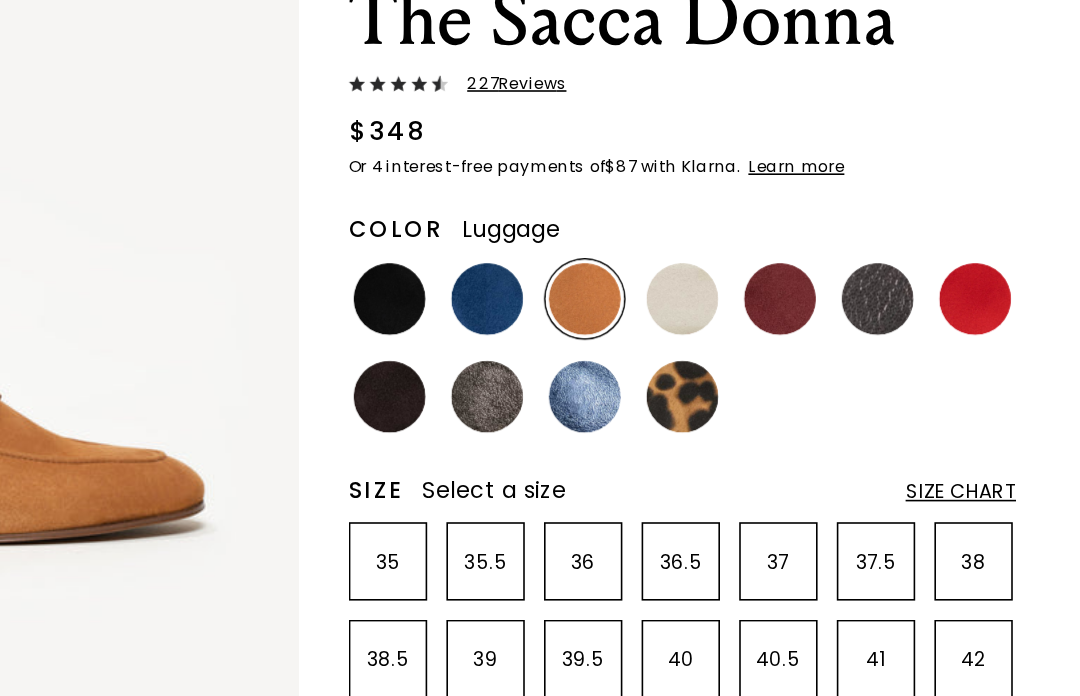 click at bounding box center (770, 348) 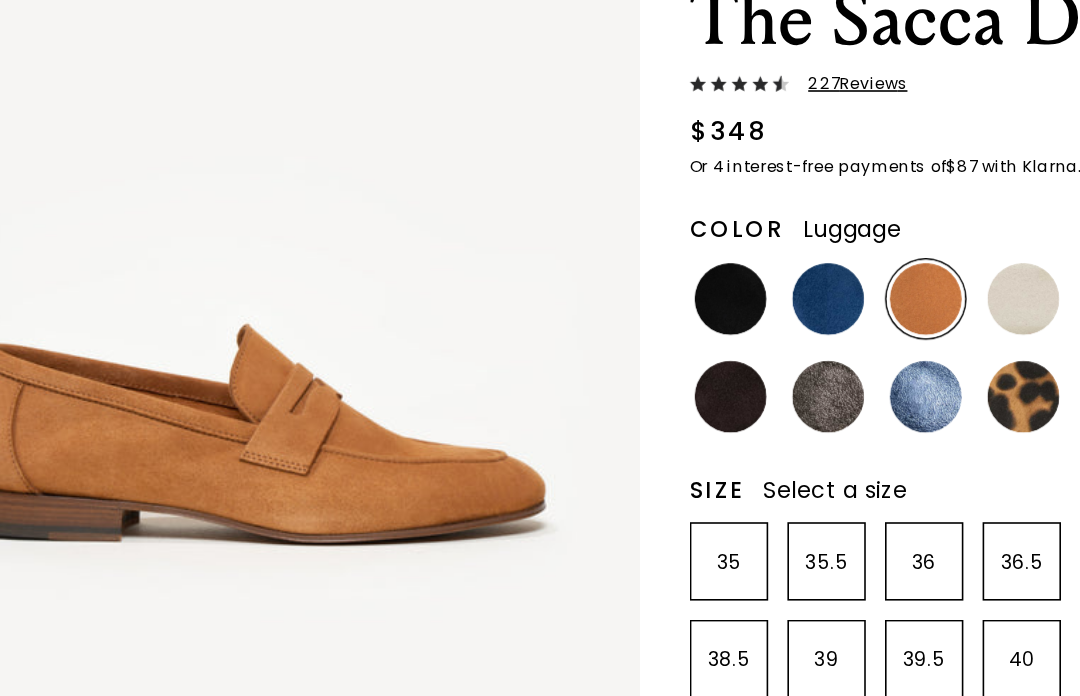 scroll, scrollTop: 0, scrollLeft: 0, axis: both 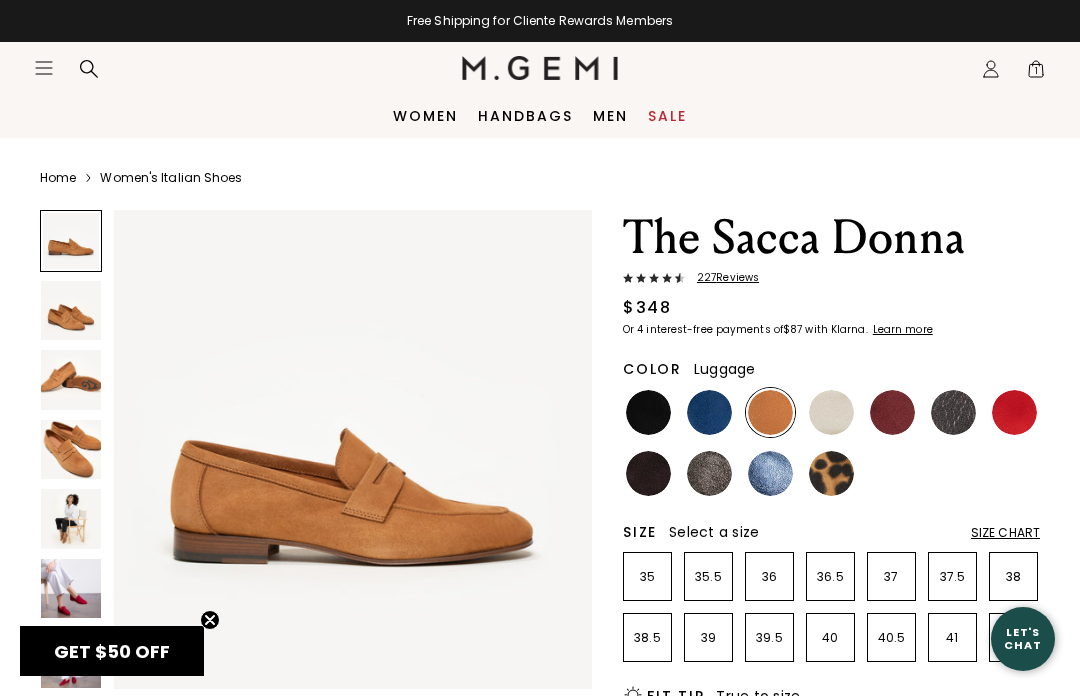 click at bounding box center (709, 412) 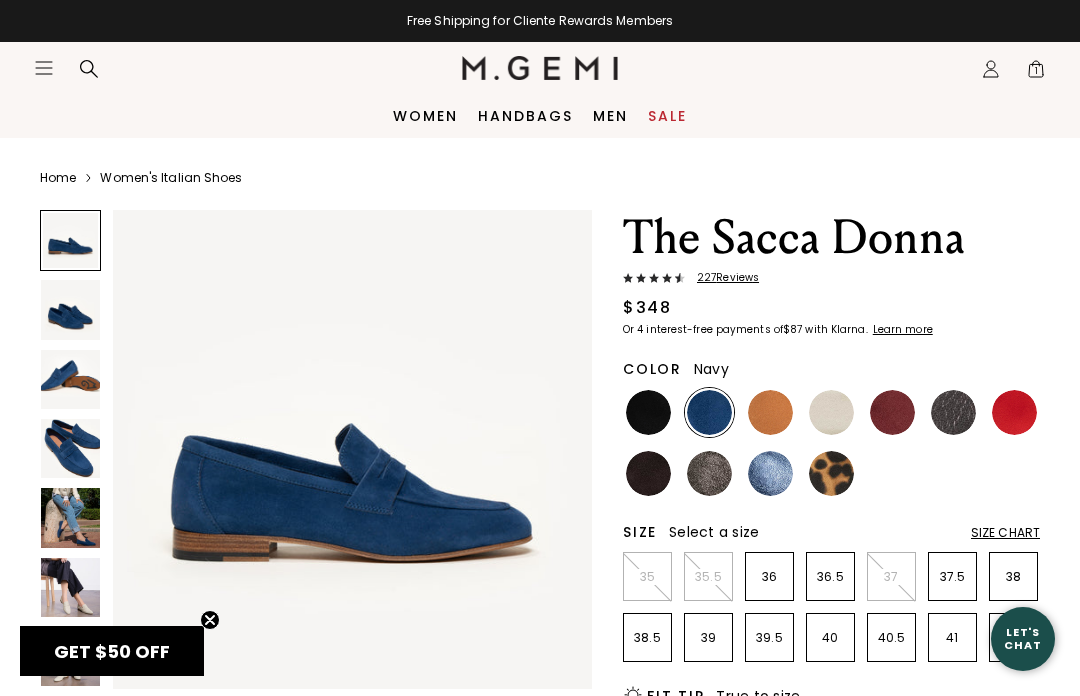 scroll, scrollTop: 0, scrollLeft: 0, axis: both 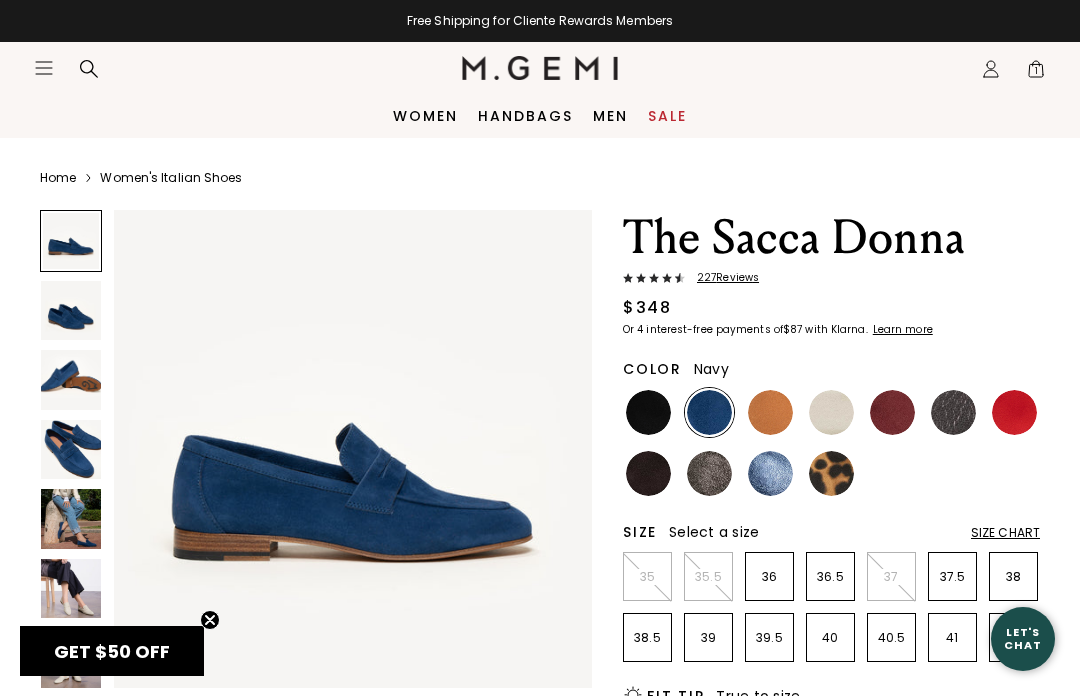 click at bounding box center (770, 412) 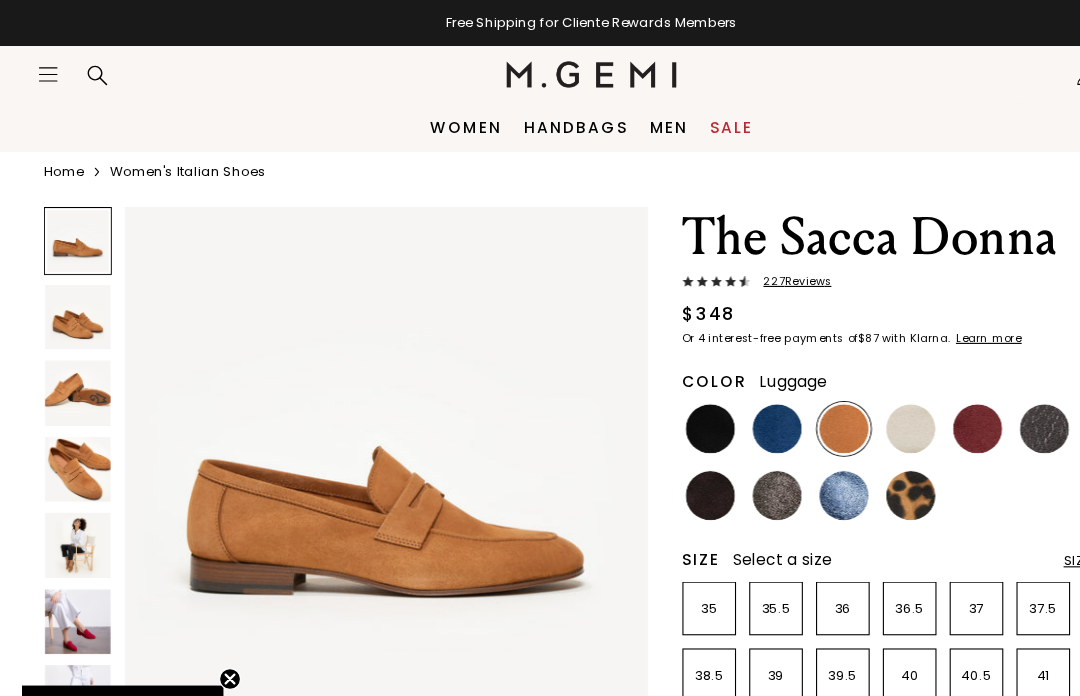 scroll, scrollTop: 17, scrollLeft: 0, axis: vertical 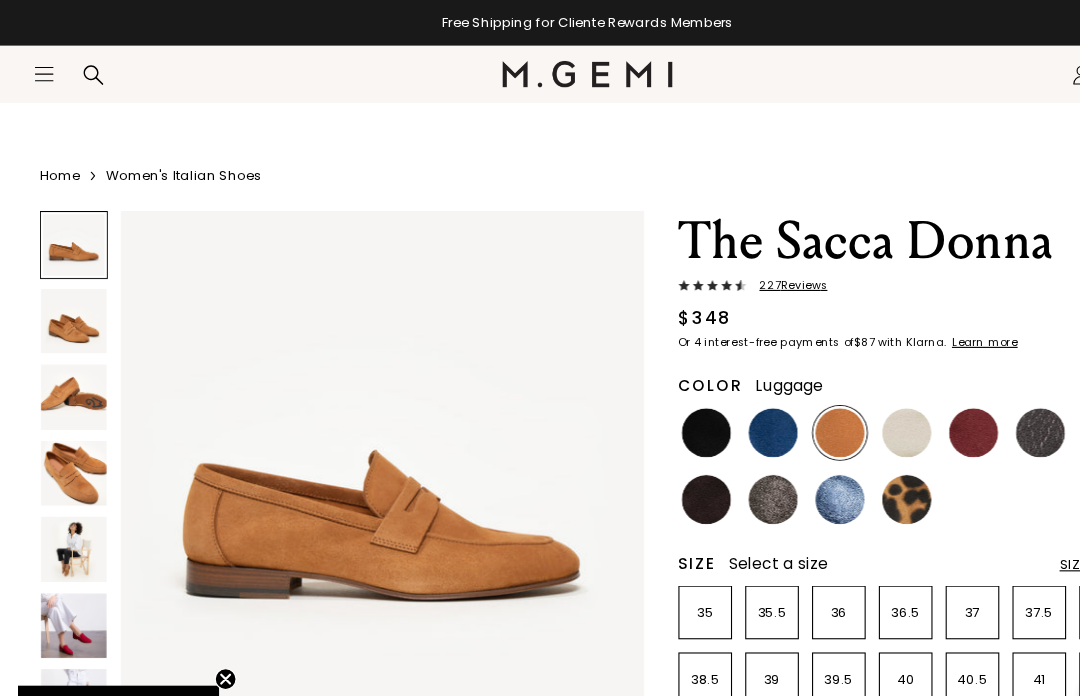 click at bounding box center (71, 572) 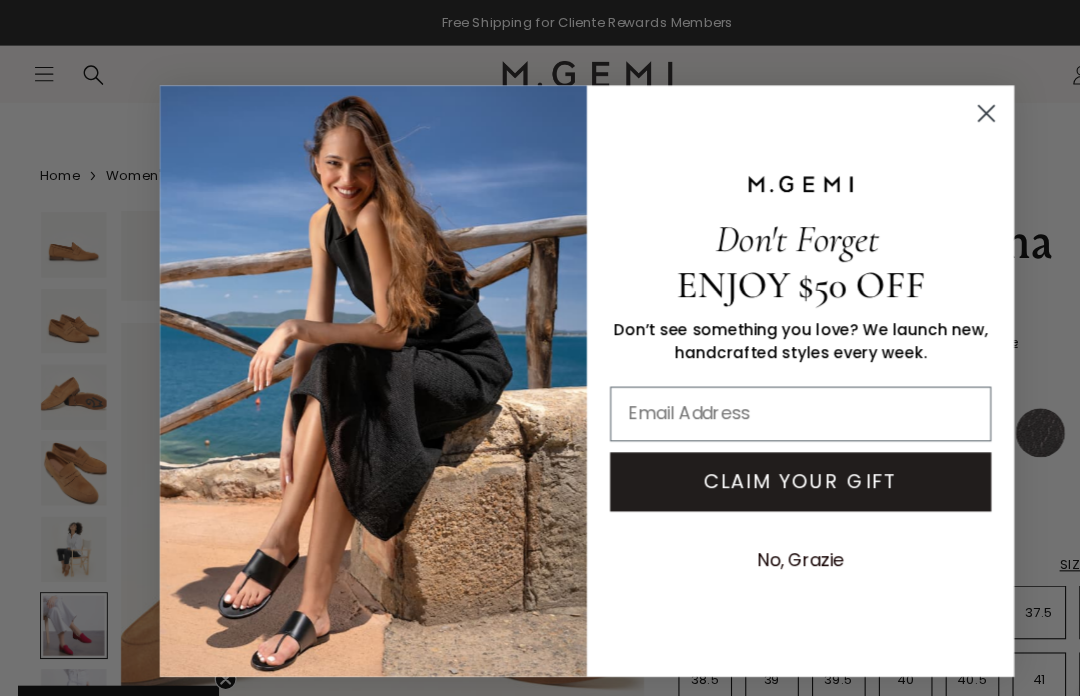 scroll, scrollTop: 2493, scrollLeft: 0, axis: vertical 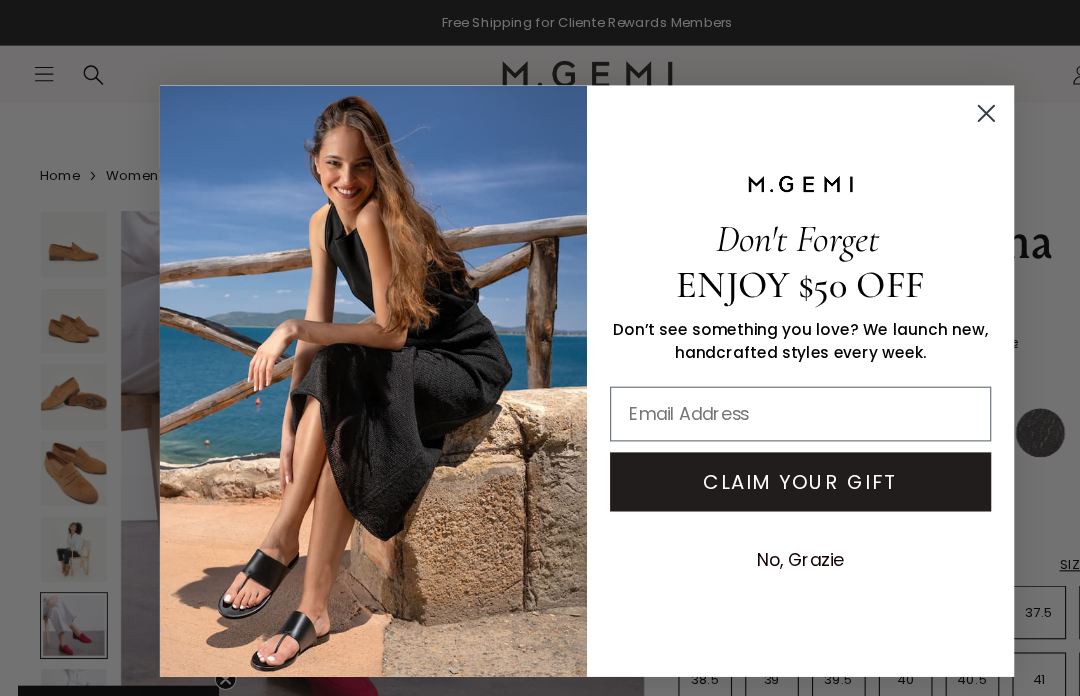 click 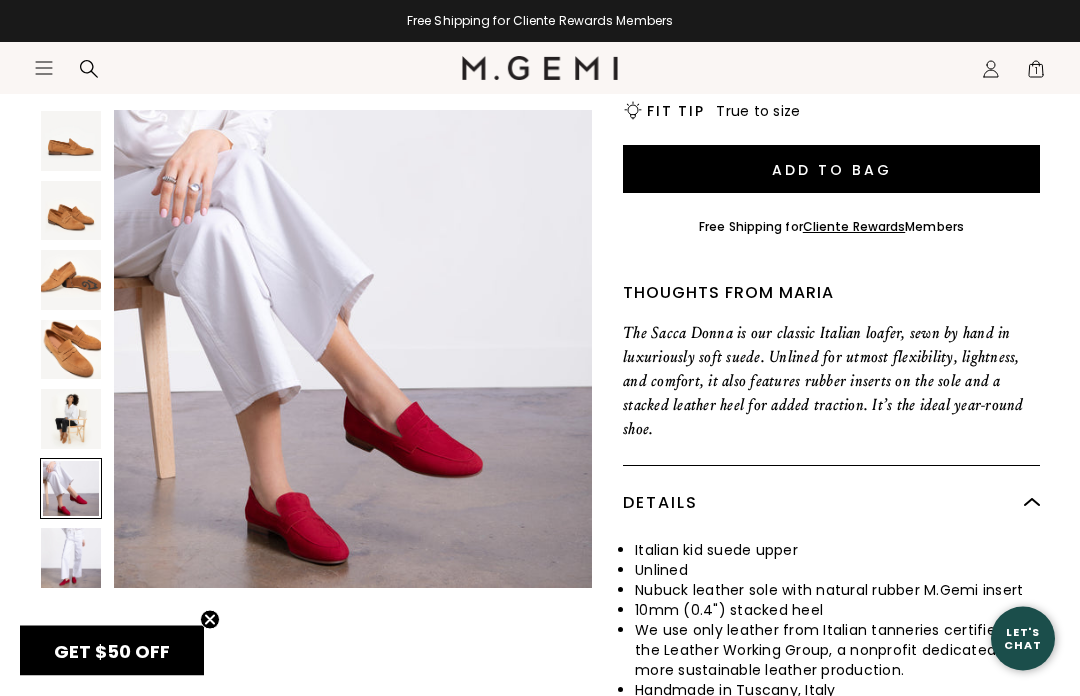 scroll, scrollTop: 585, scrollLeft: 0, axis: vertical 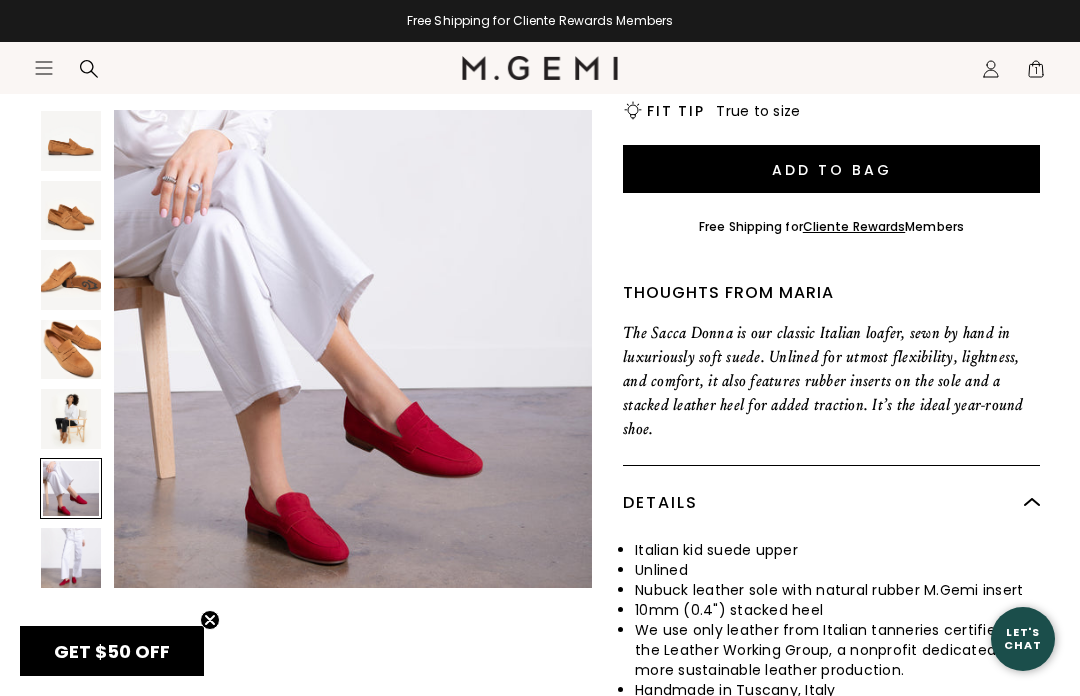 click at bounding box center [71, 419] 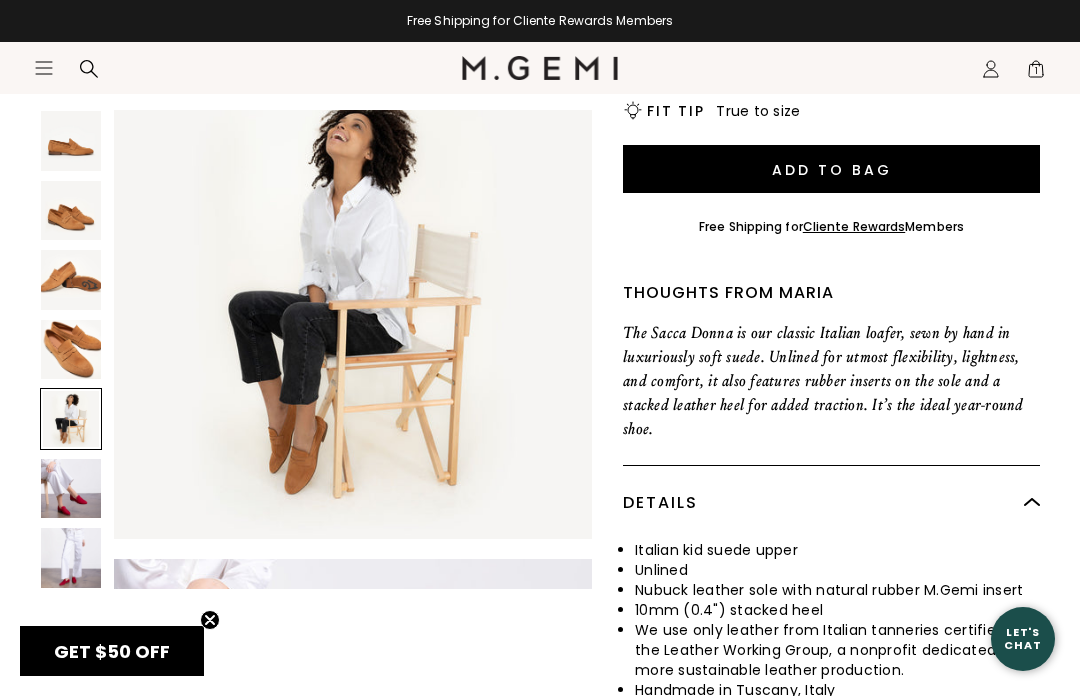 scroll, scrollTop: 1994, scrollLeft: 0, axis: vertical 